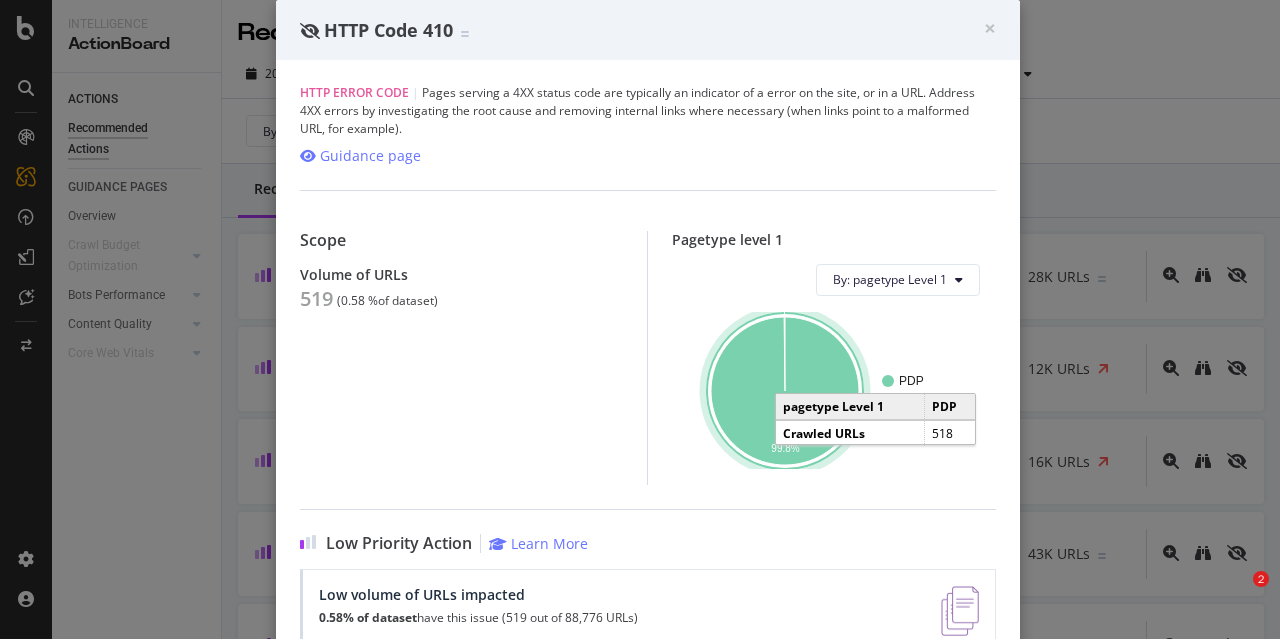 scroll, scrollTop: 0, scrollLeft: 0, axis: both 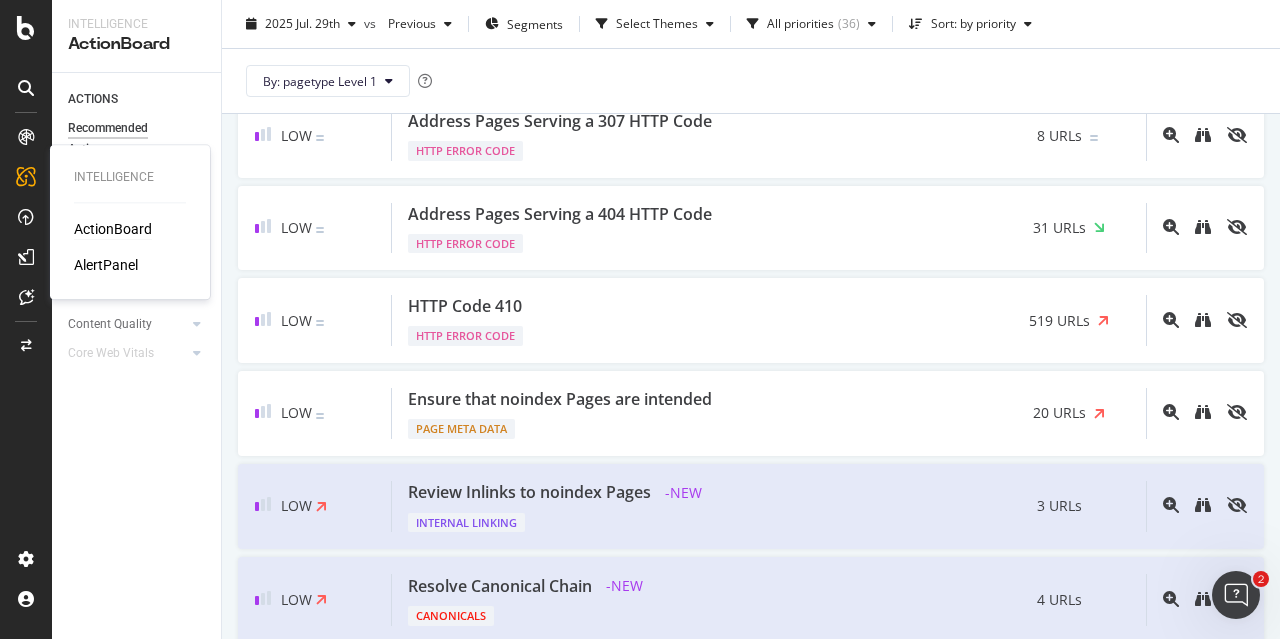 click on "ActionBoard" at bounding box center [113, 229] 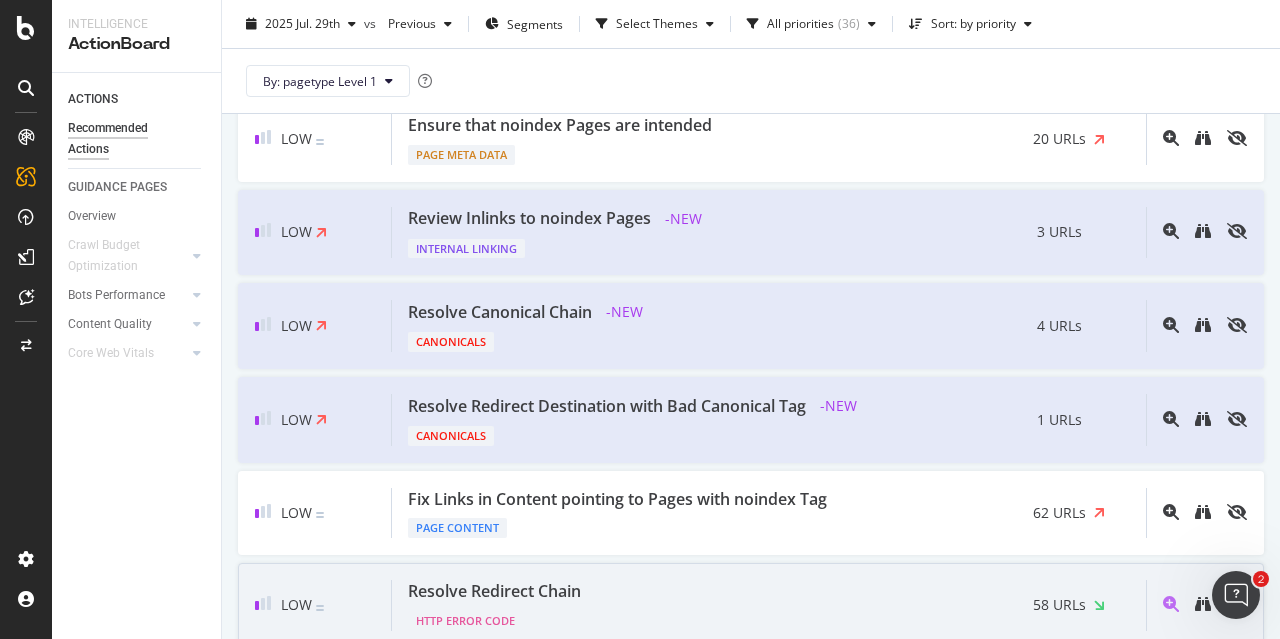 scroll, scrollTop: 2800, scrollLeft: 0, axis: vertical 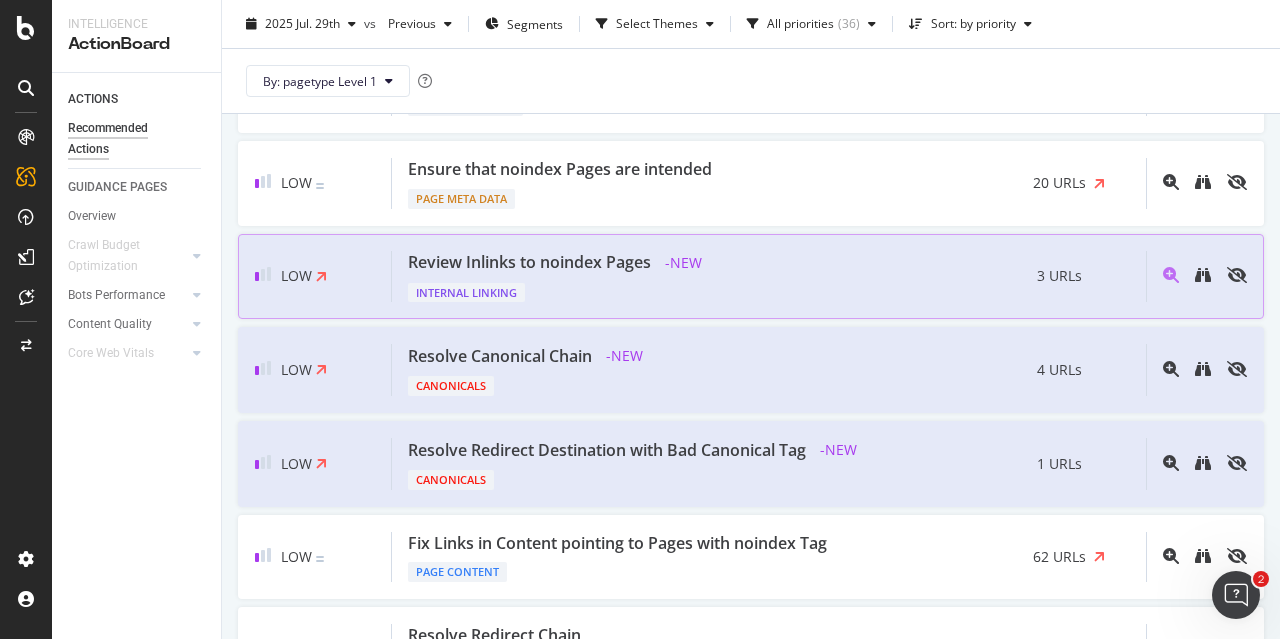 click on "Internal Linking" at bounding box center (558, 289) 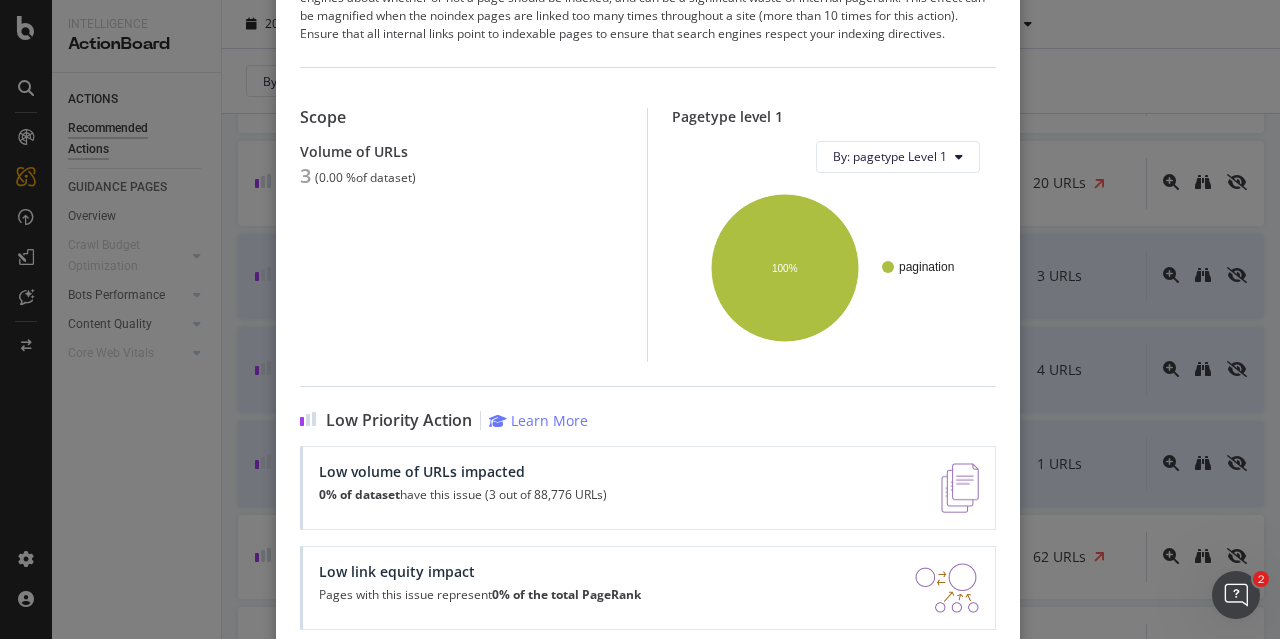 scroll, scrollTop: 265, scrollLeft: 0, axis: vertical 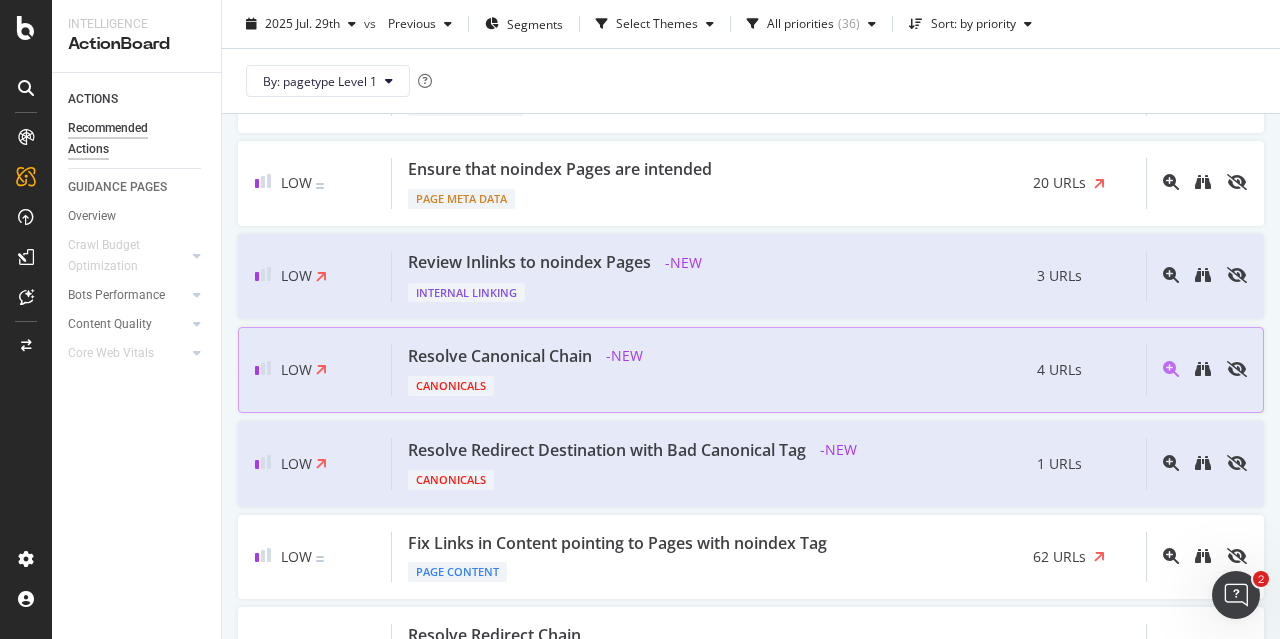 click on "Resolve Canonical Chain -  NEW Canonicals 4 URLs" at bounding box center [769, 370] 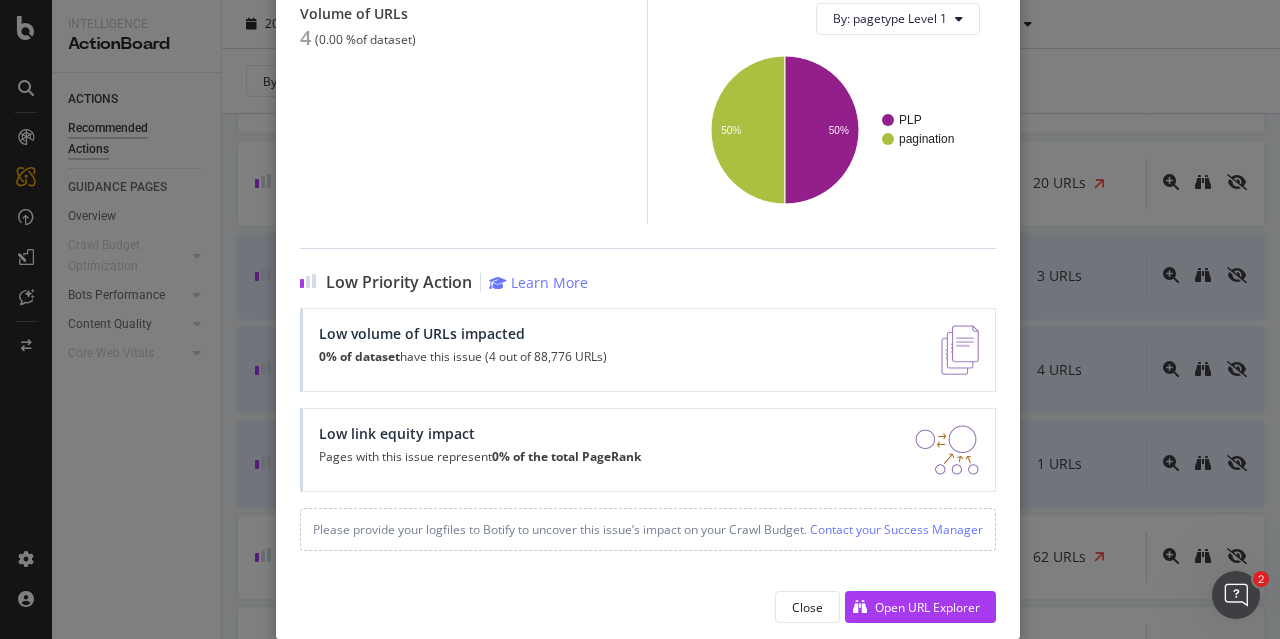 scroll, scrollTop: 0, scrollLeft: 0, axis: both 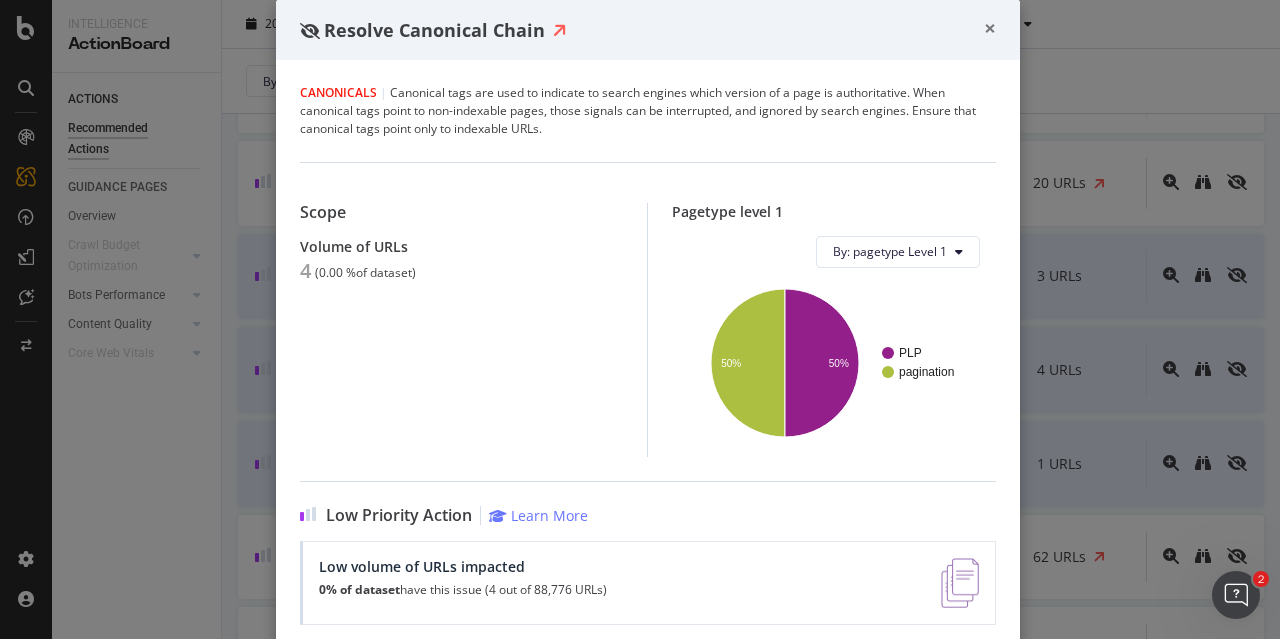 click on "×" at bounding box center (990, 28) 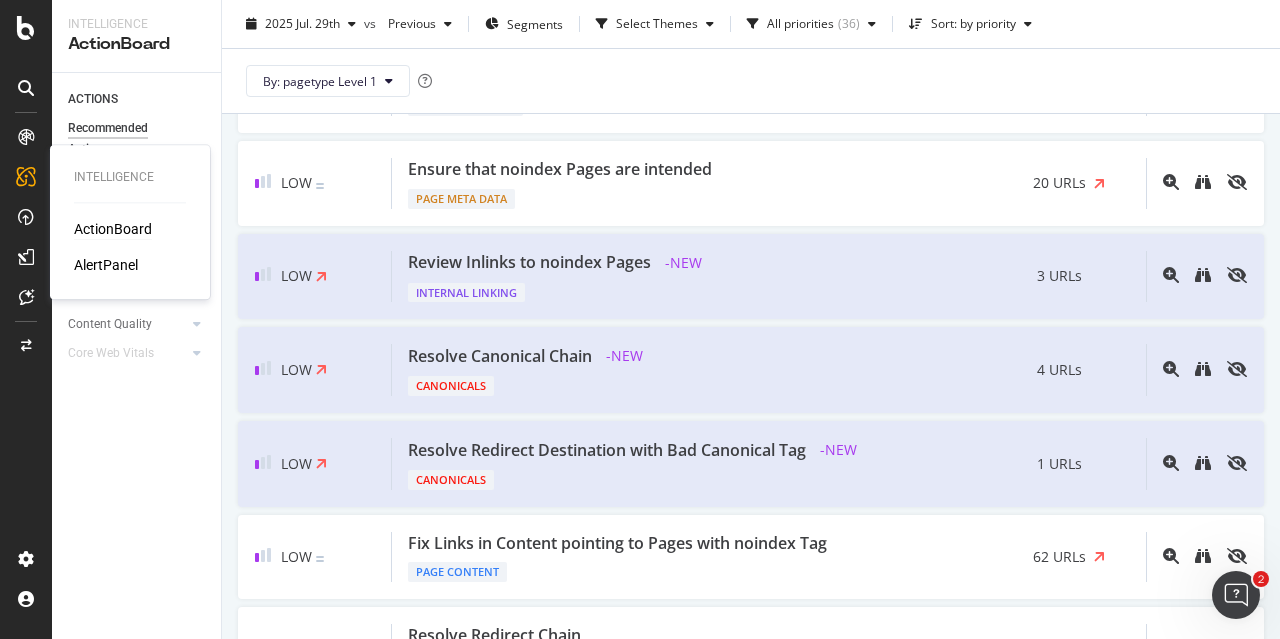 click on "ActionBoard" at bounding box center (113, 229) 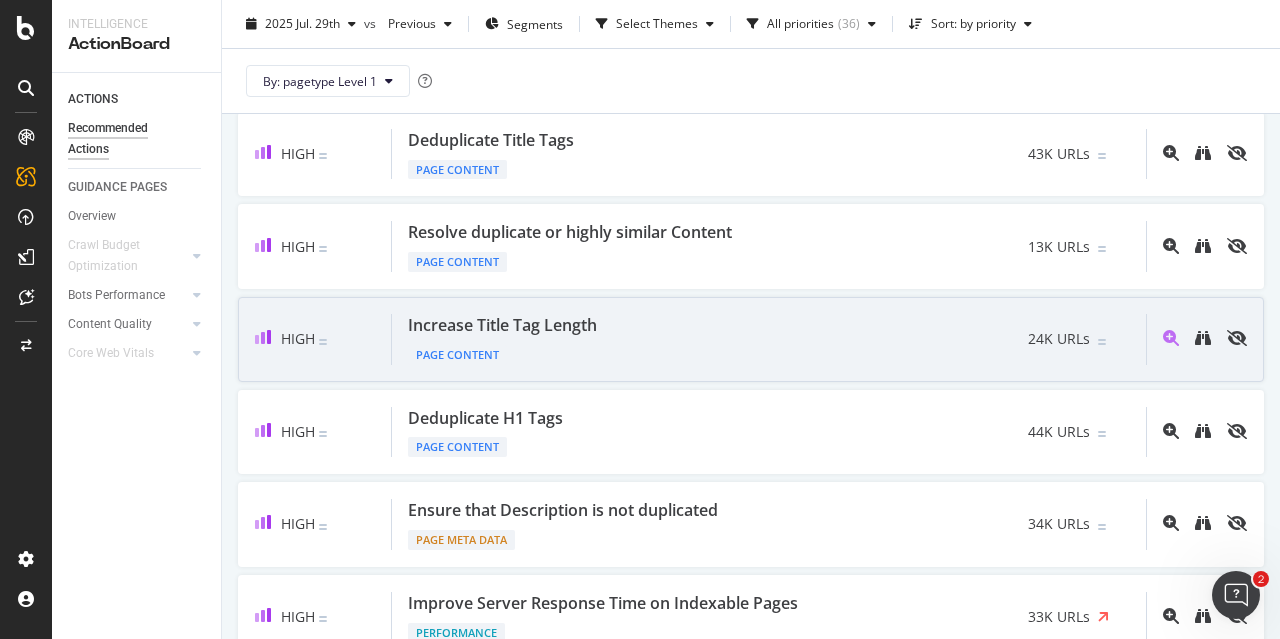 scroll, scrollTop: 900, scrollLeft: 0, axis: vertical 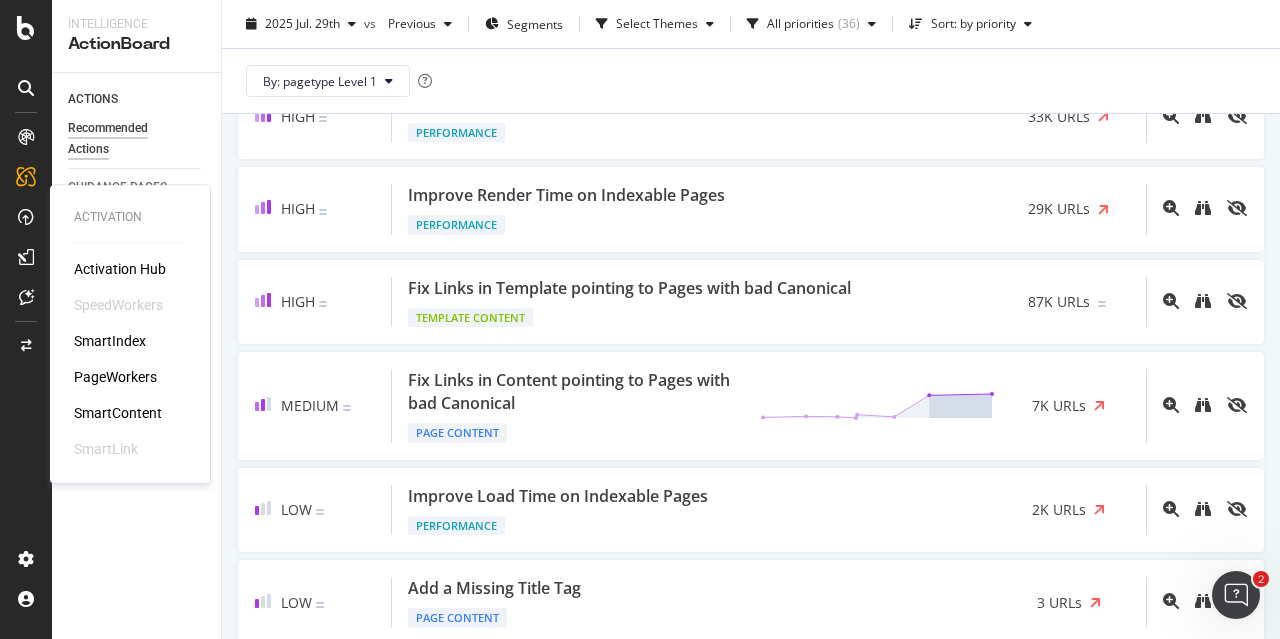 click on "PageWorkers" at bounding box center [115, 377] 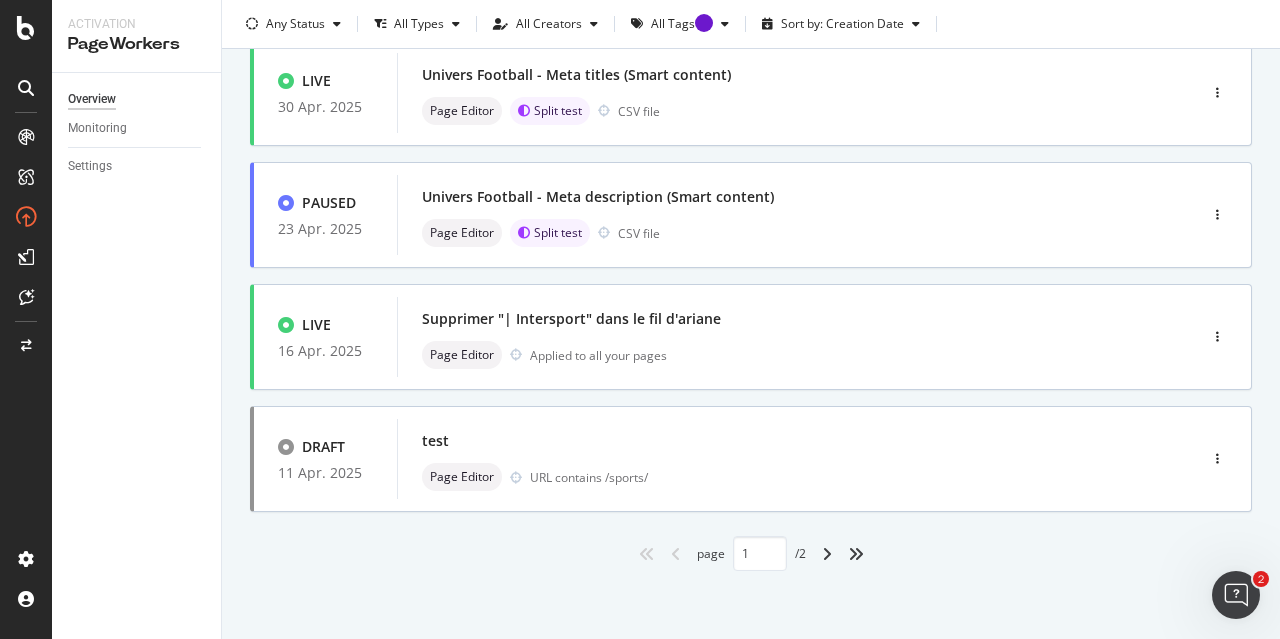 scroll, scrollTop: 0, scrollLeft: 0, axis: both 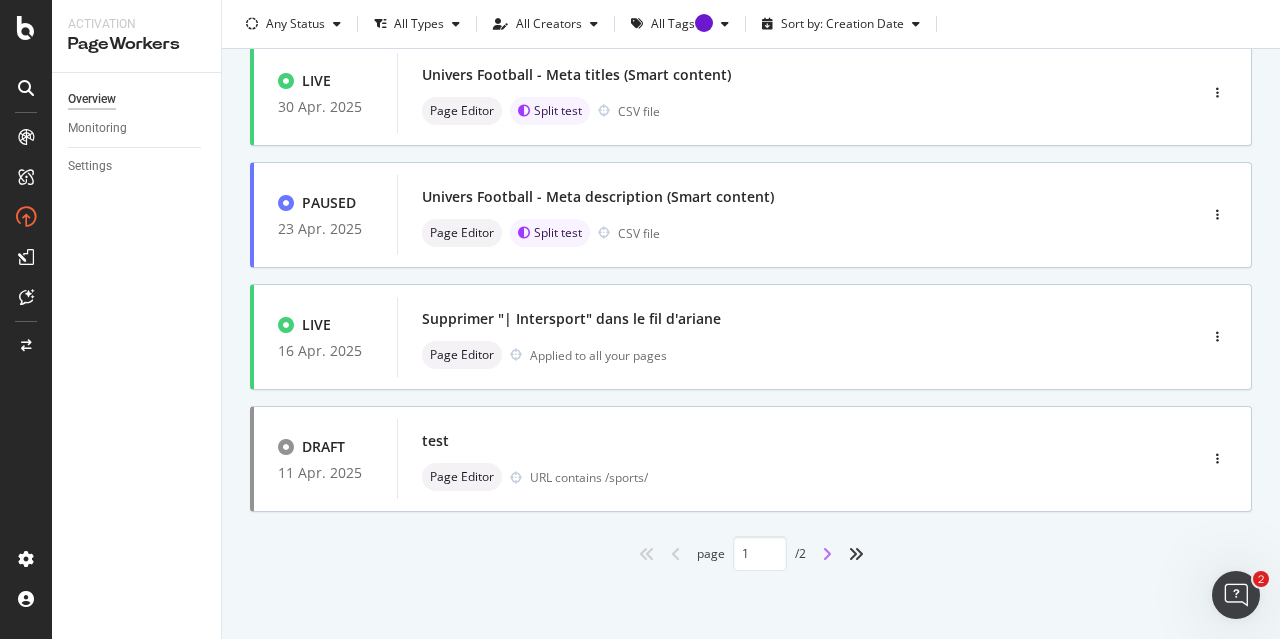 click at bounding box center [827, 554] 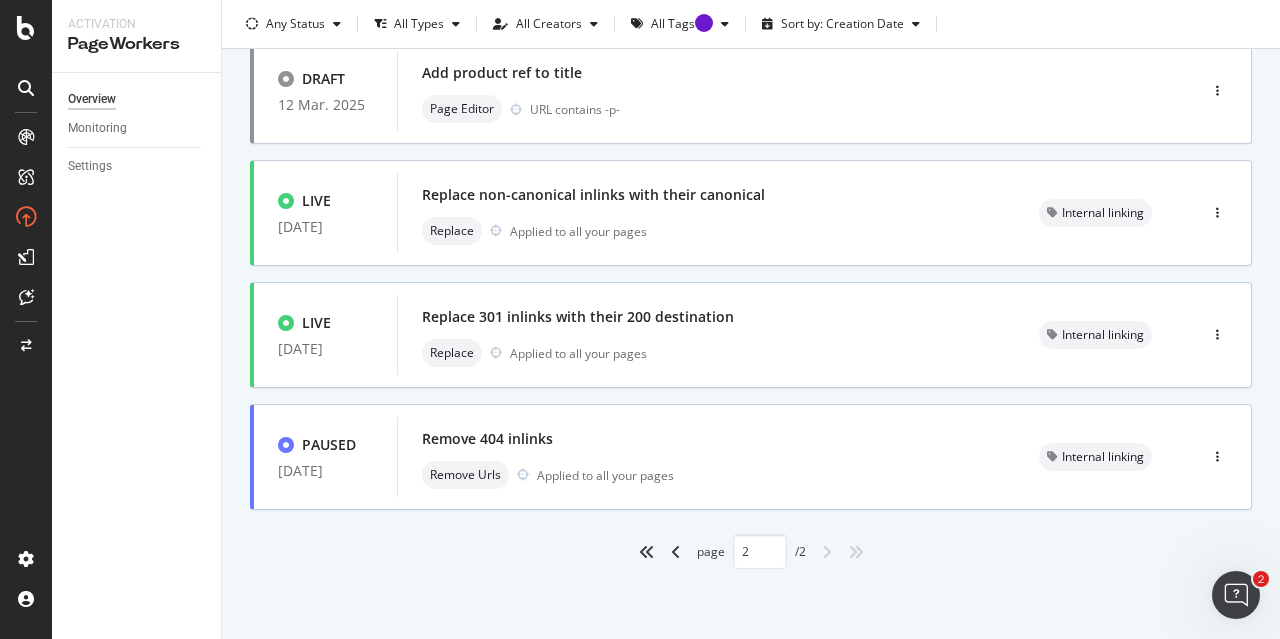 type on "2" 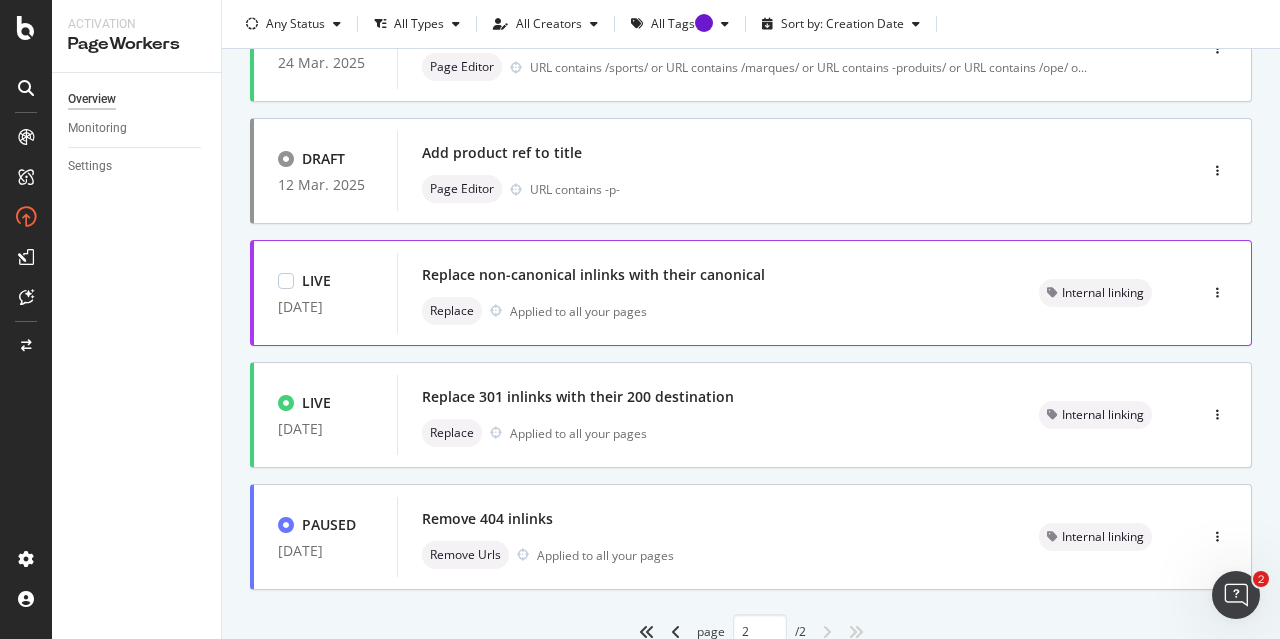 scroll, scrollTop: 630, scrollLeft: 0, axis: vertical 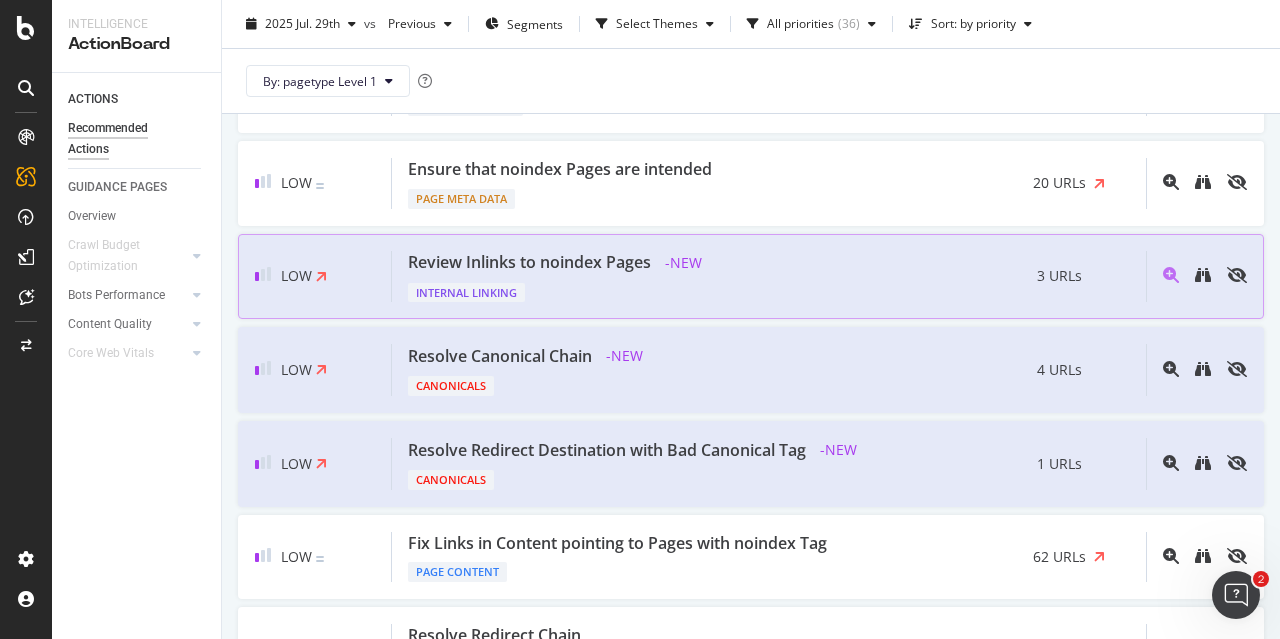 click on "Internal Linking" at bounding box center [558, 289] 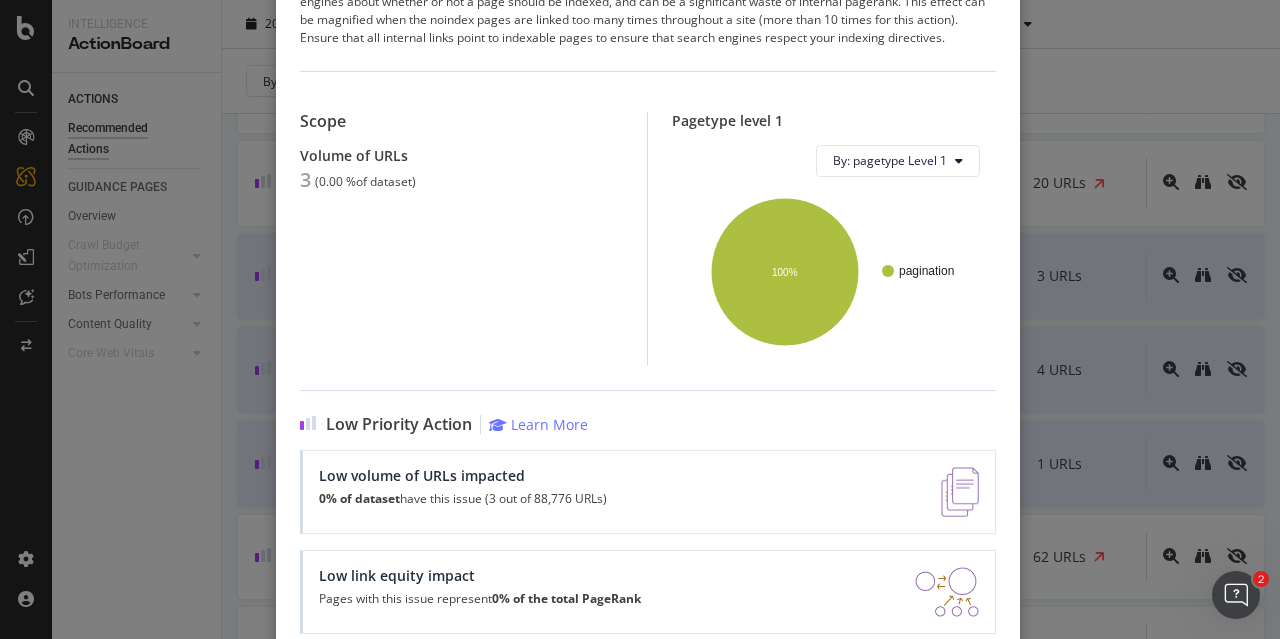 scroll, scrollTop: 265, scrollLeft: 0, axis: vertical 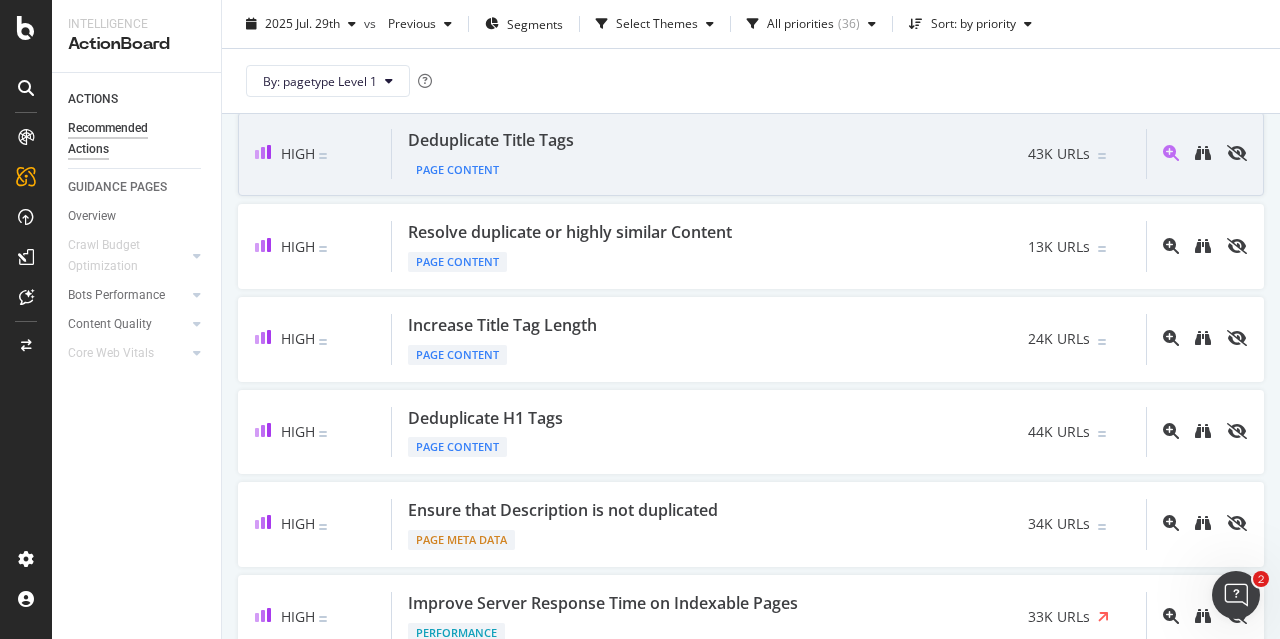 click on "Deduplicate Title Tags Page Content 43K URLs" at bounding box center (769, 154) 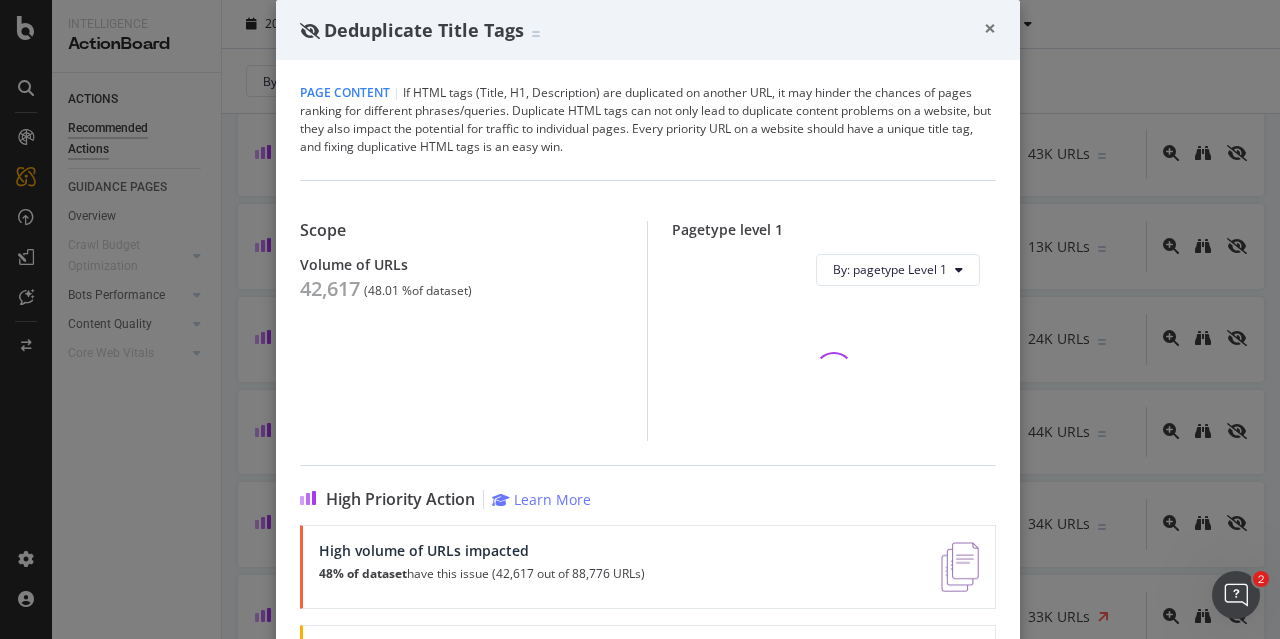click on "×" at bounding box center [990, 28] 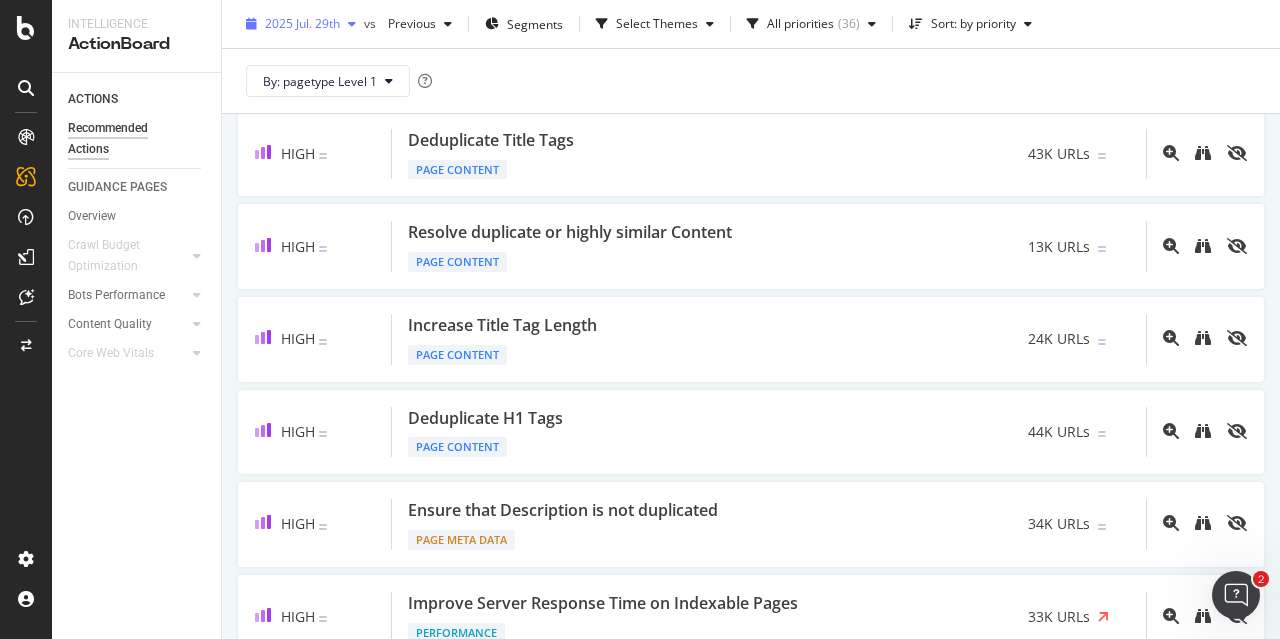 click at bounding box center (352, 24) 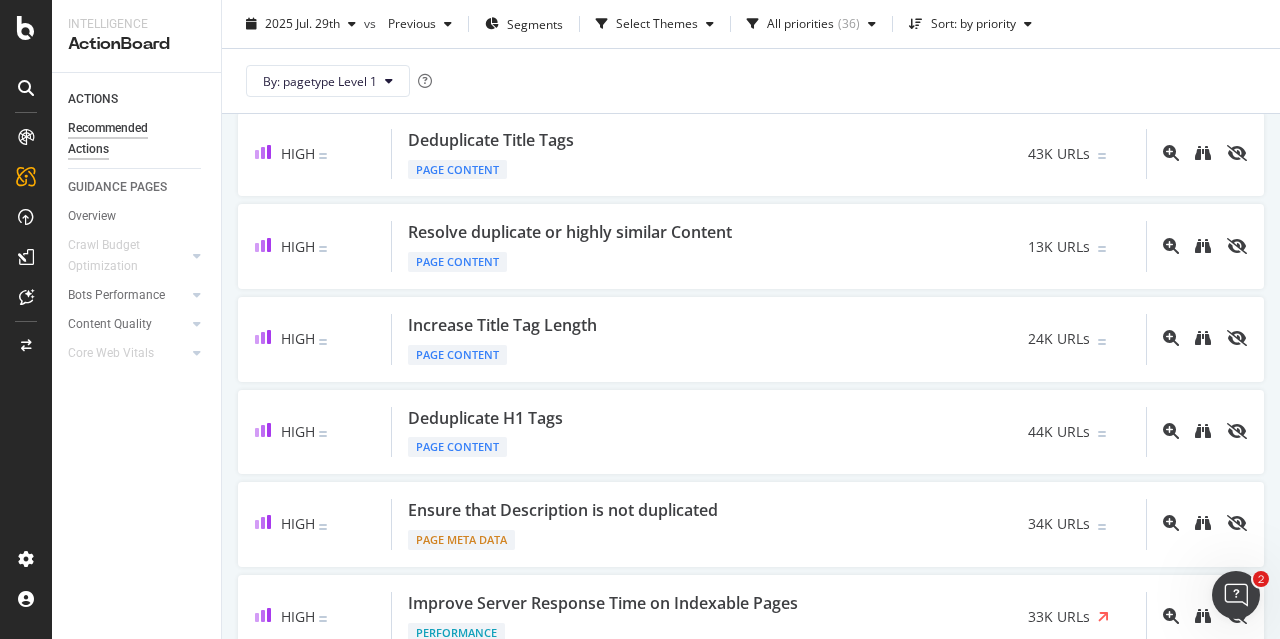 drag, startPoint x: 591, startPoint y: 73, endPoint x: 566, endPoint y: 72, distance: 25.019993 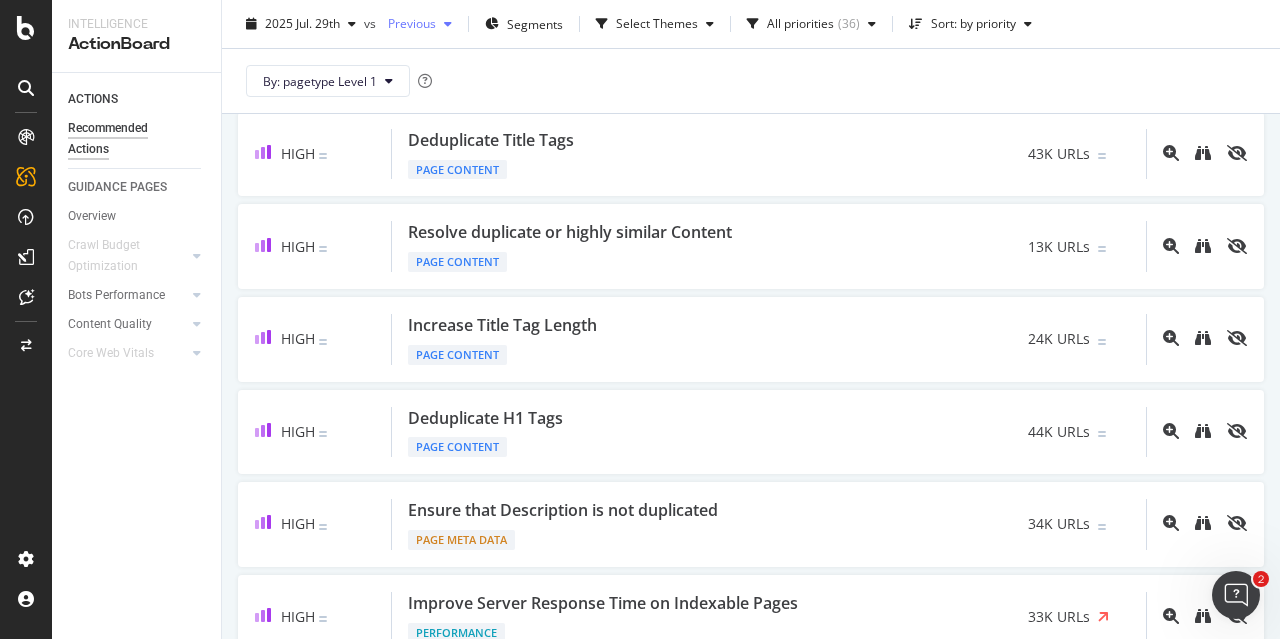 click at bounding box center (448, 24) 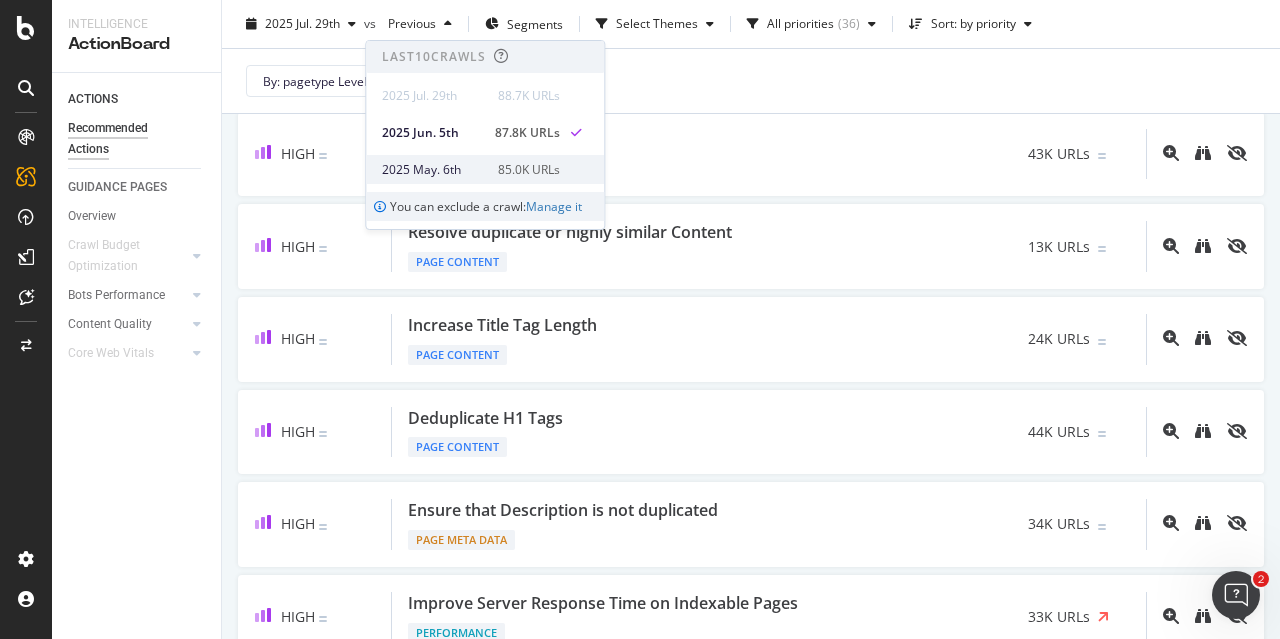 click on "2025 May. 6th" at bounding box center [434, 170] 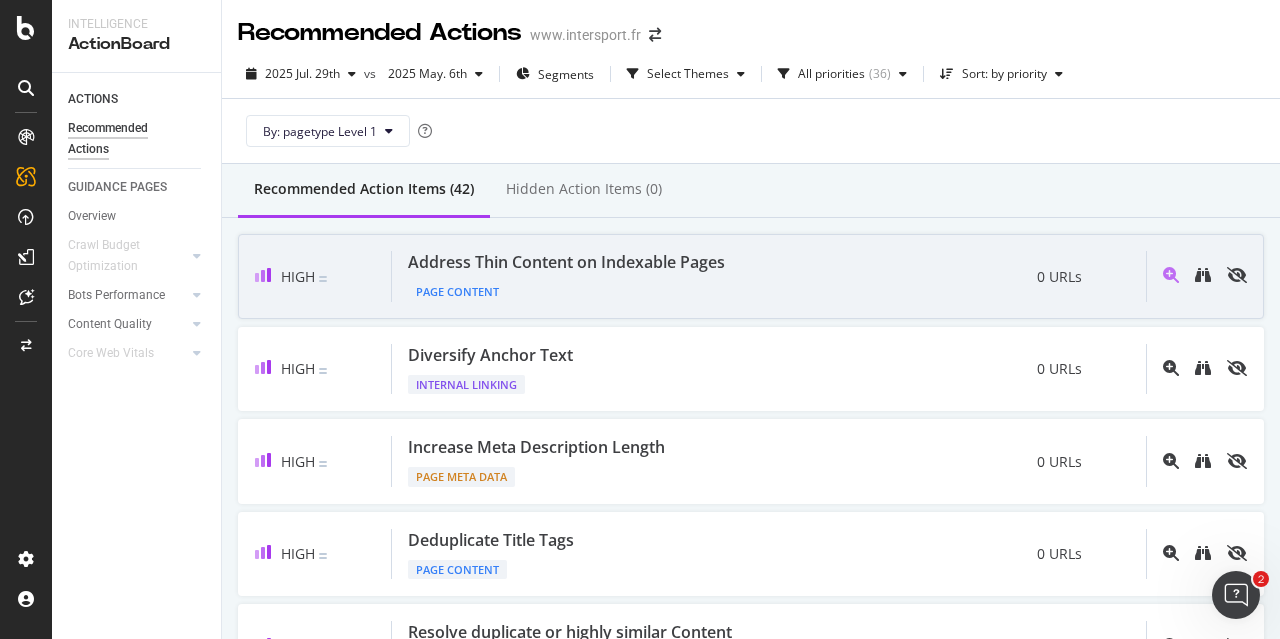 scroll, scrollTop: 200, scrollLeft: 0, axis: vertical 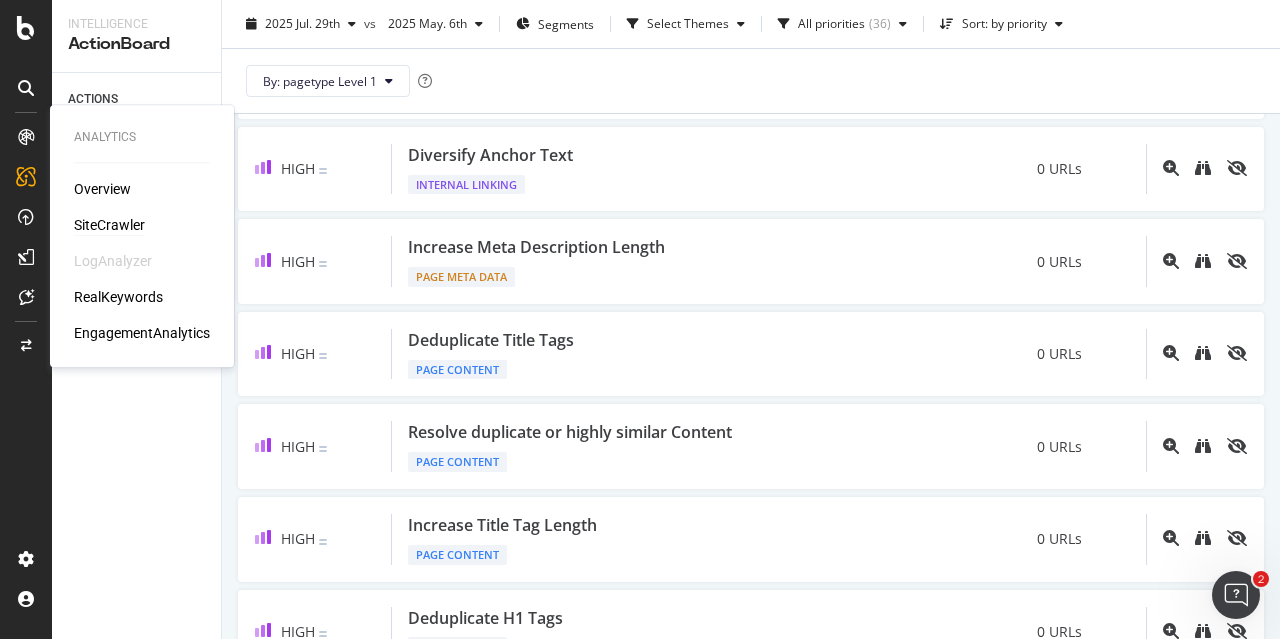 click on "SiteCrawler" at bounding box center (109, 225) 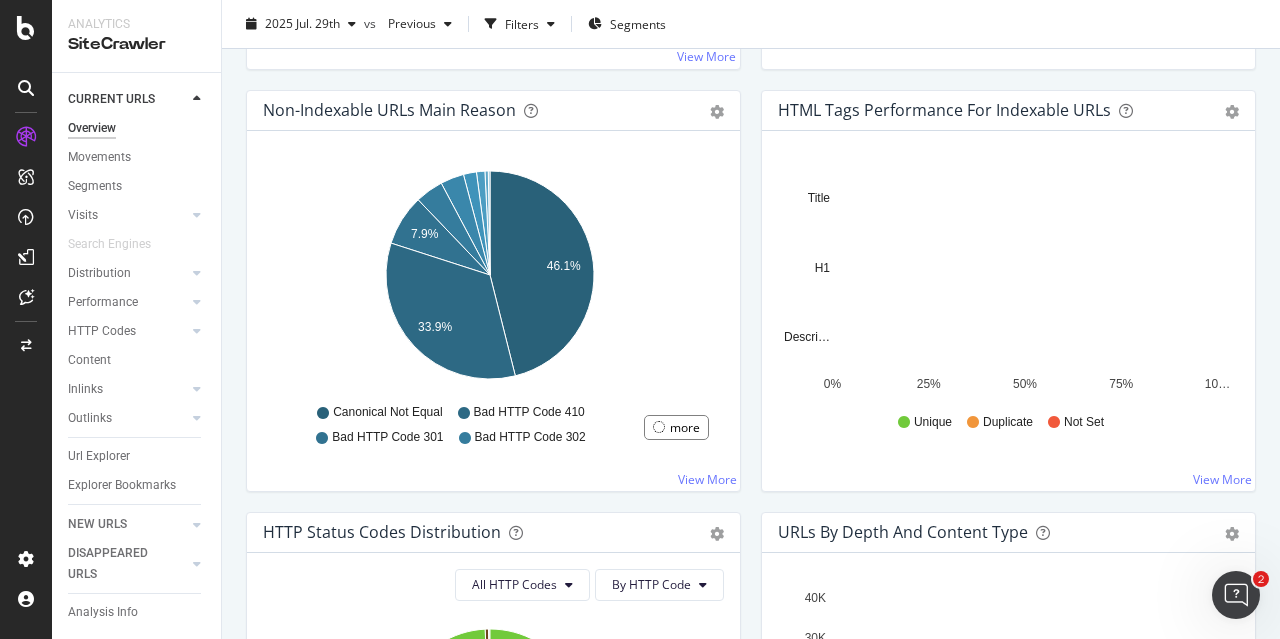 scroll, scrollTop: 600, scrollLeft: 0, axis: vertical 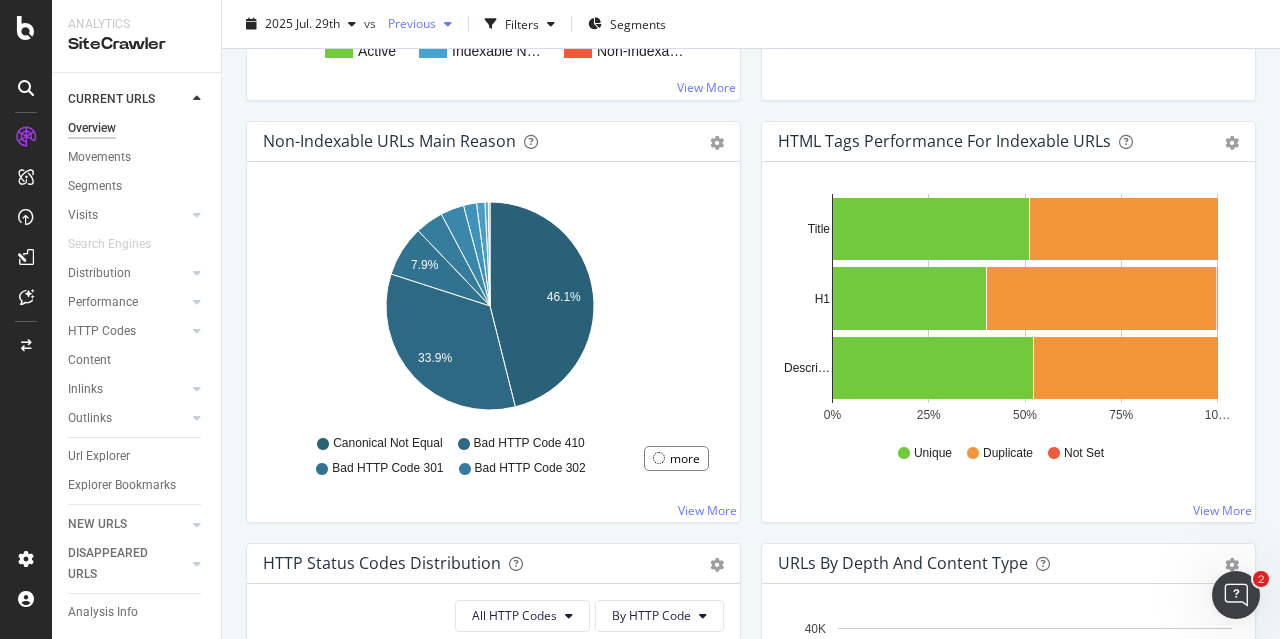 click at bounding box center (448, 24) 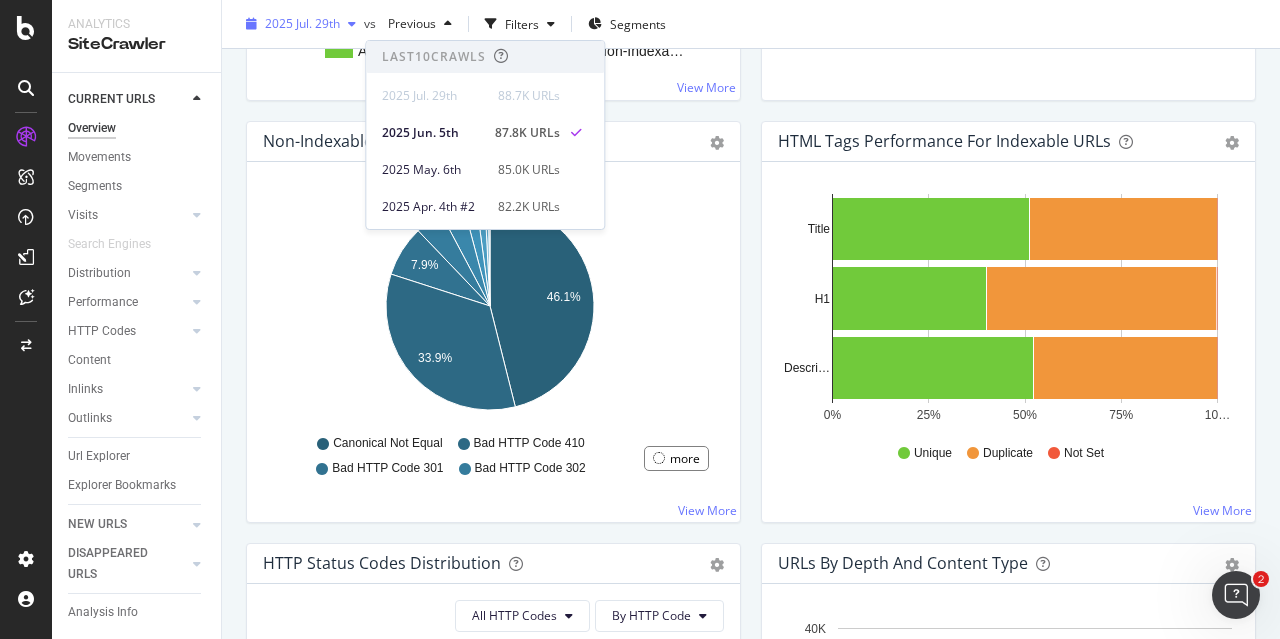 click at bounding box center [352, 24] 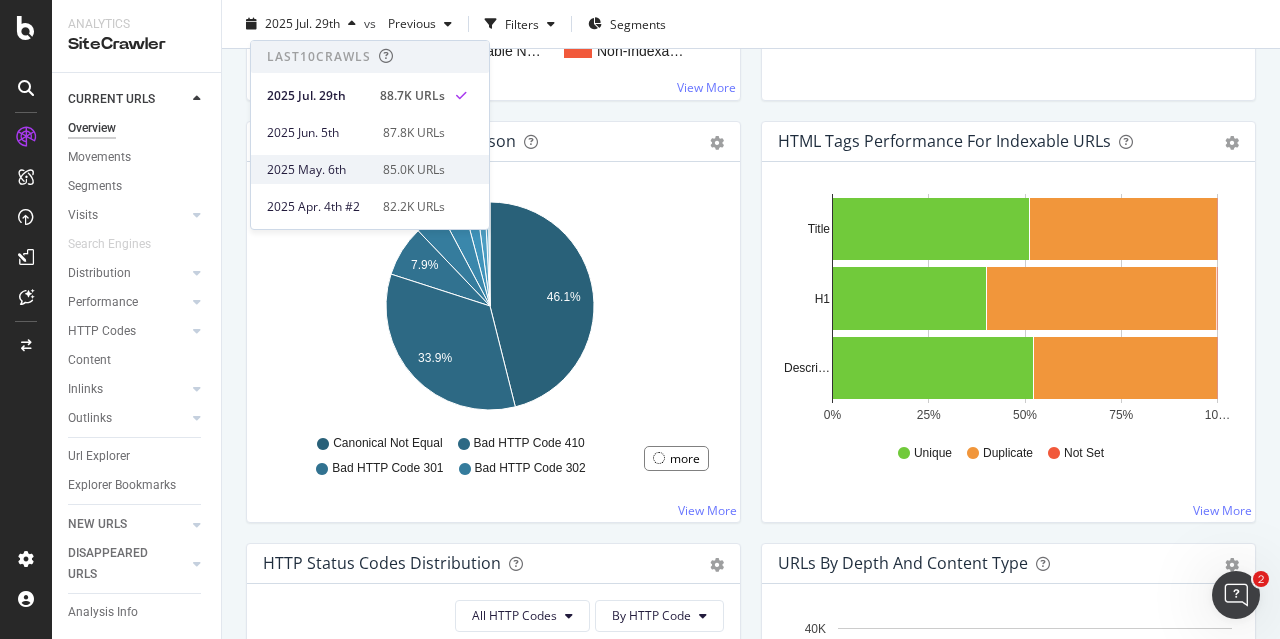 click on "2025 May. 6th" at bounding box center (319, 170) 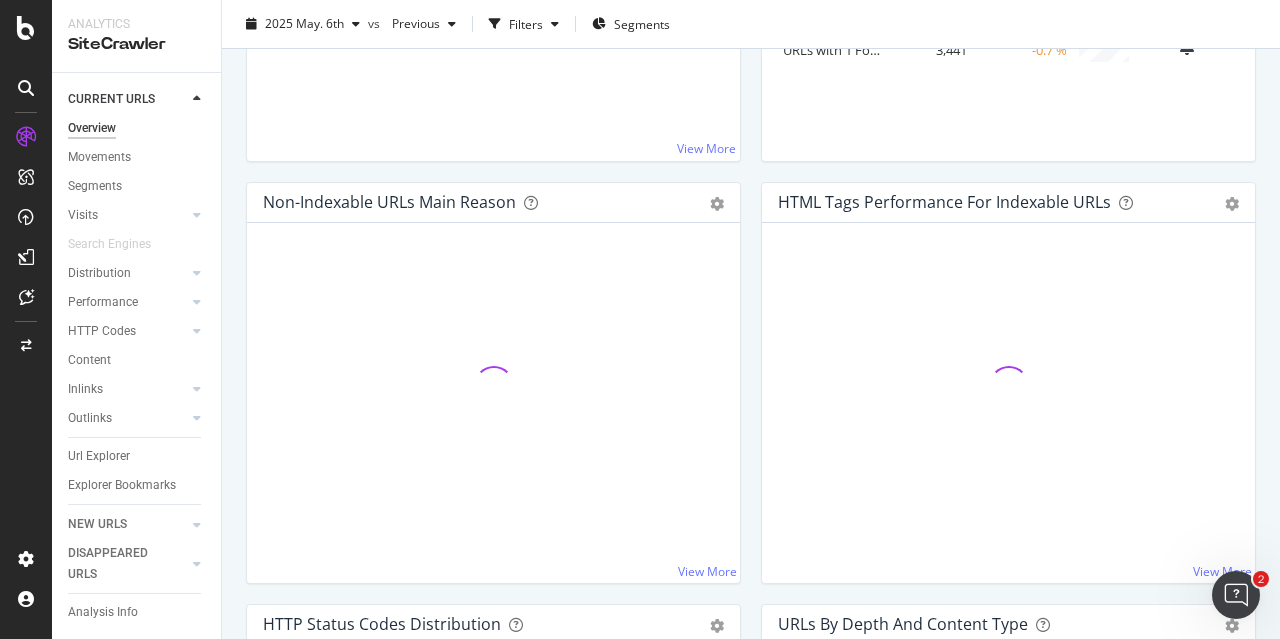 scroll, scrollTop: 600, scrollLeft: 0, axis: vertical 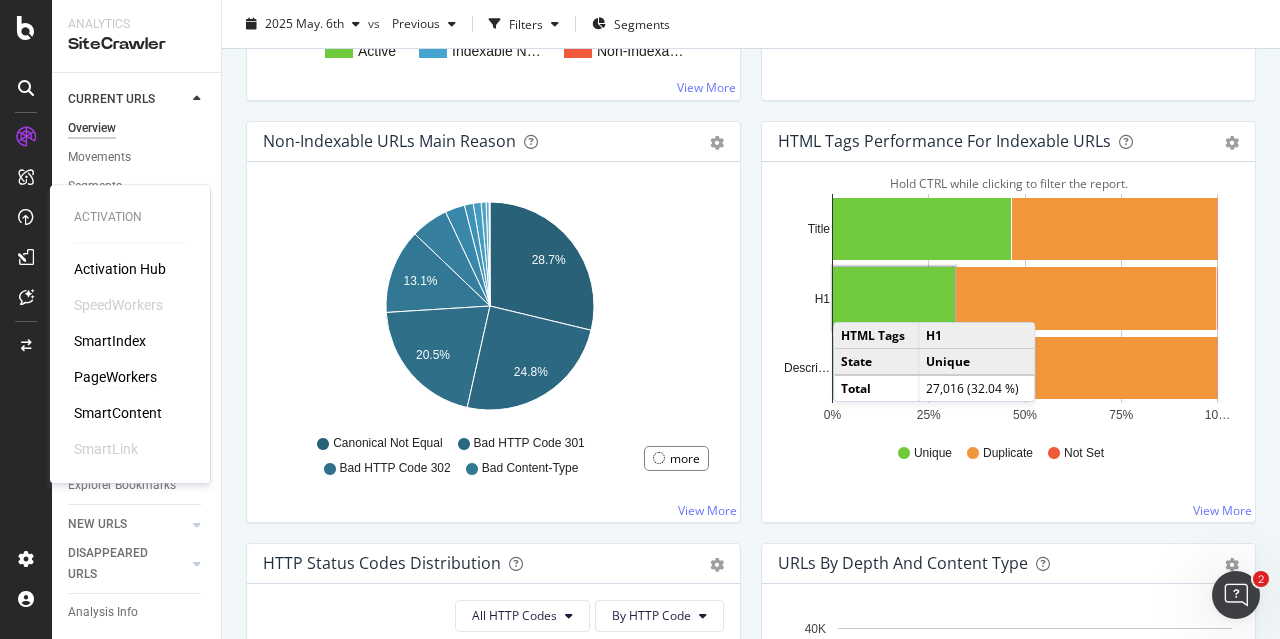 click on "PageWorkers" at bounding box center (115, 377) 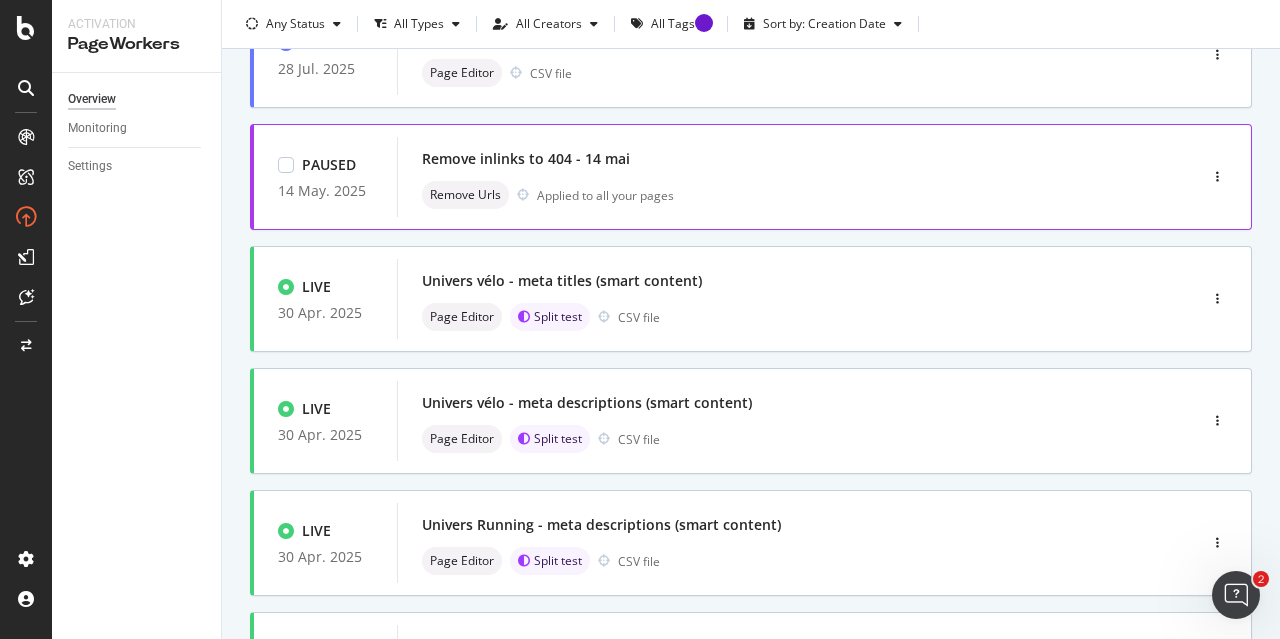 scroll, scrollTop: 700, scrollLeft: 0, axis: vertical 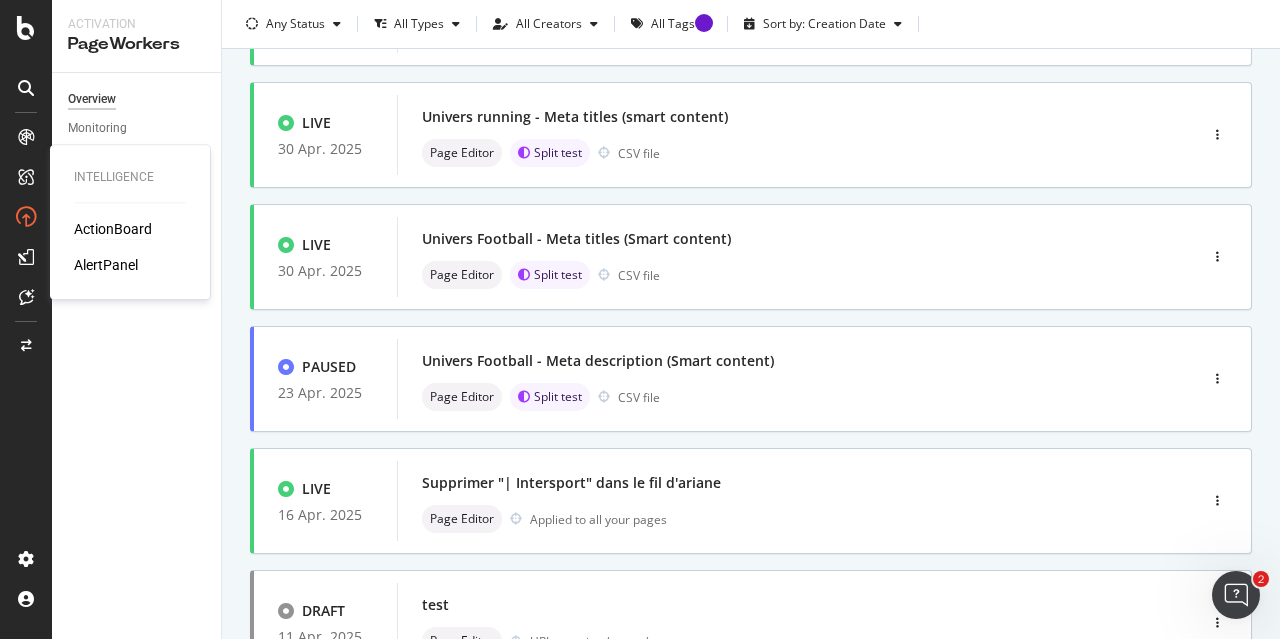click on "ActionBoard" at bounding box center [113, 229] 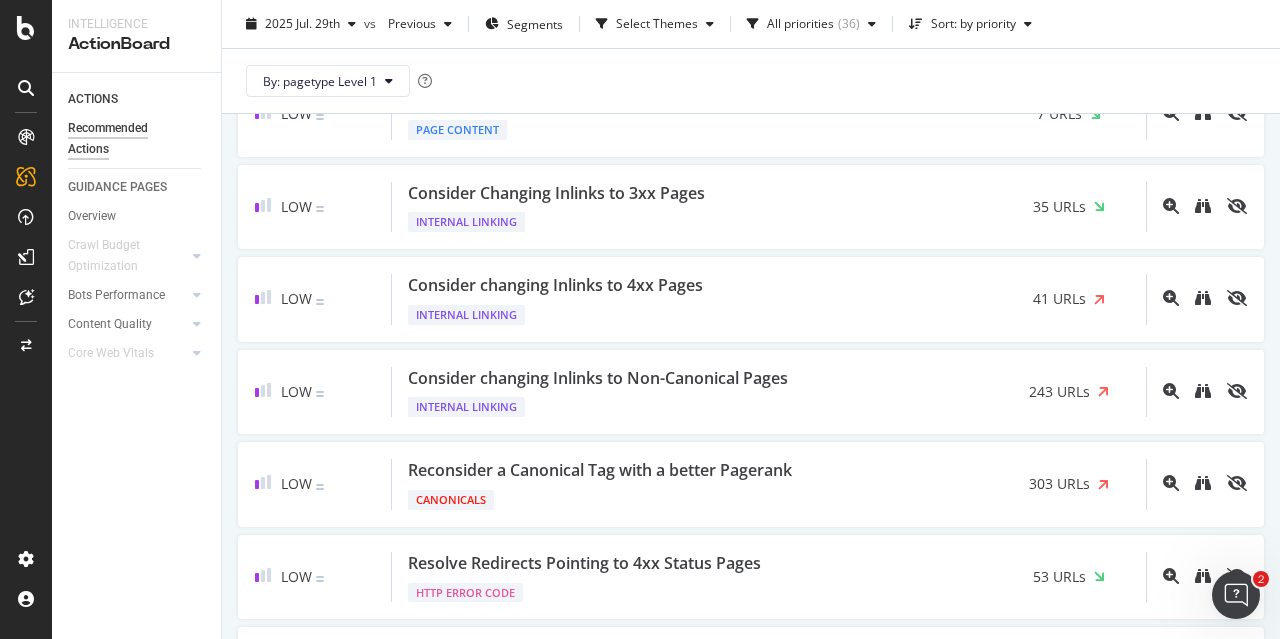 scroll, scrollTop: 1151, scrollLeft: 0, axis: vertical 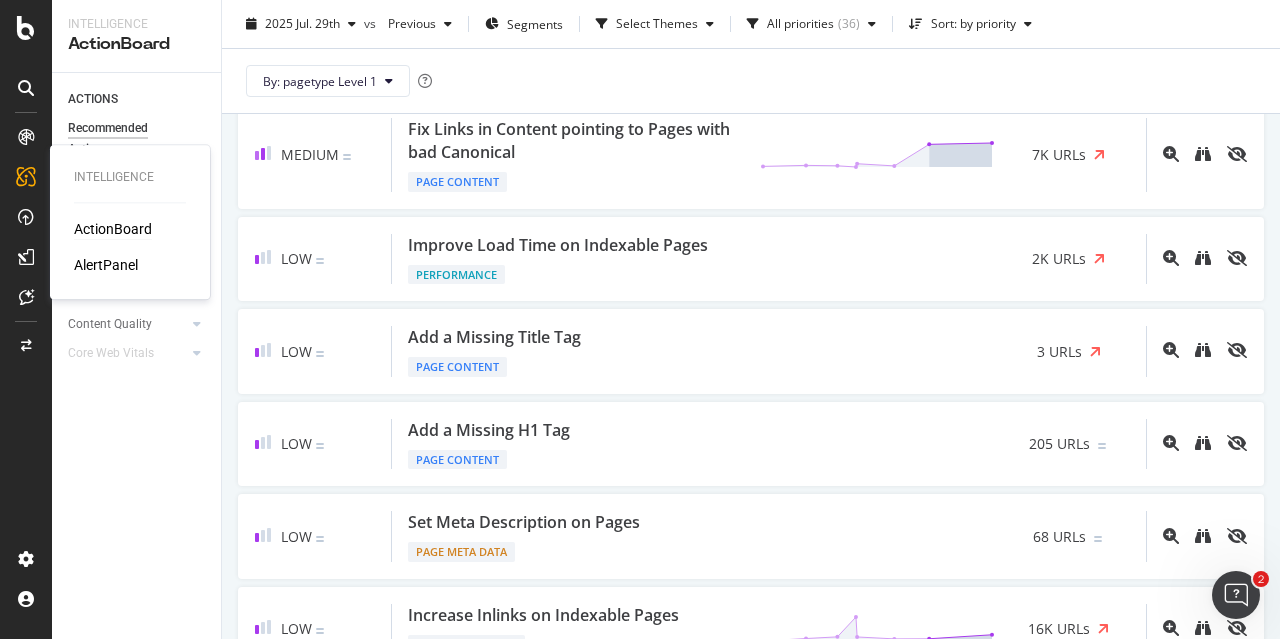 click on "ActionBoard" at bounding box center [113, 229] 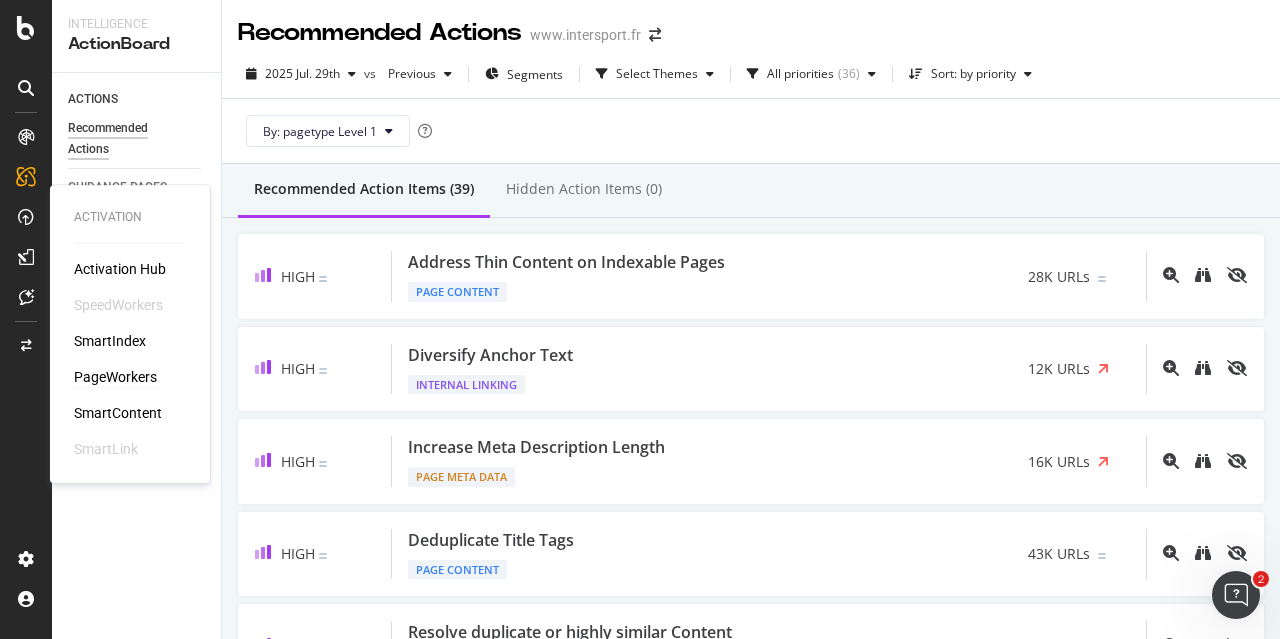 click on "PageWorkers" at bounding box center [115, 377] 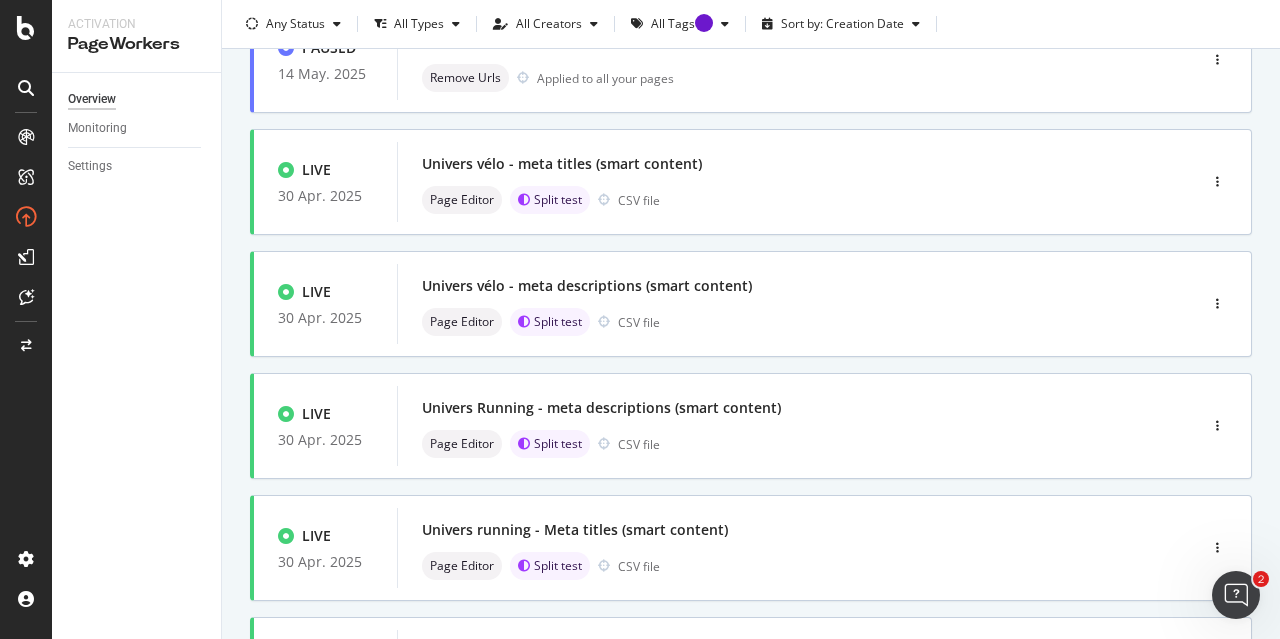 scroll, scrollTop: 0, scrollLeft: 0, axis: both 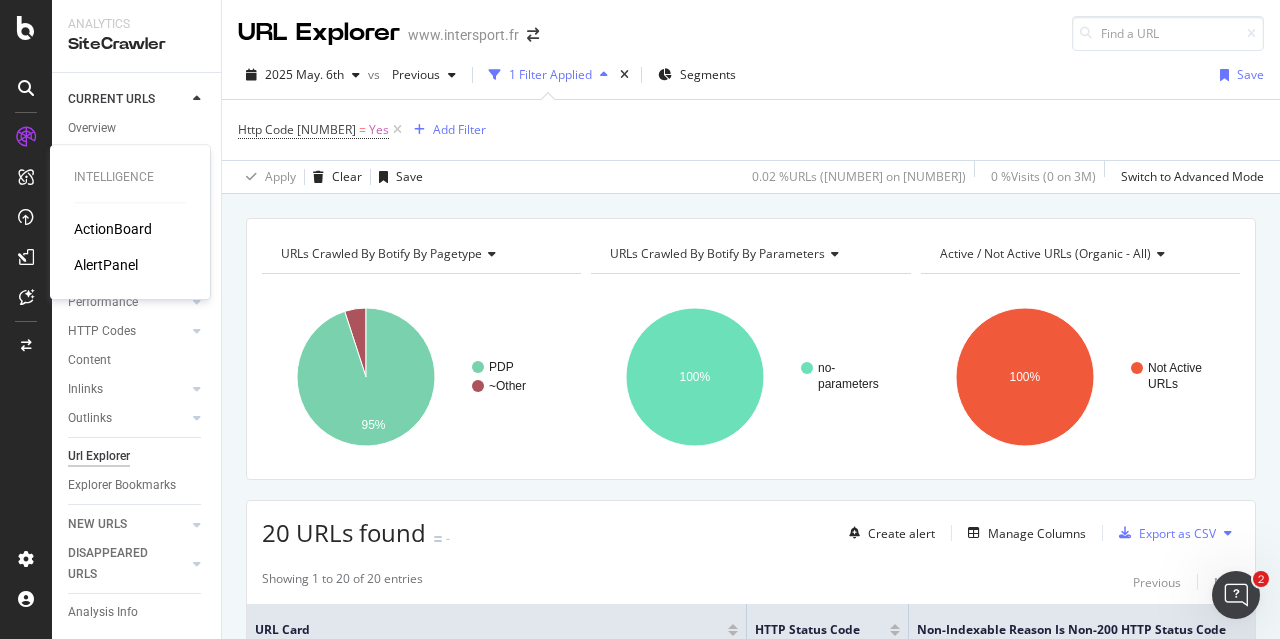 click on "ActionBoard" at bounding box center [113, 229] 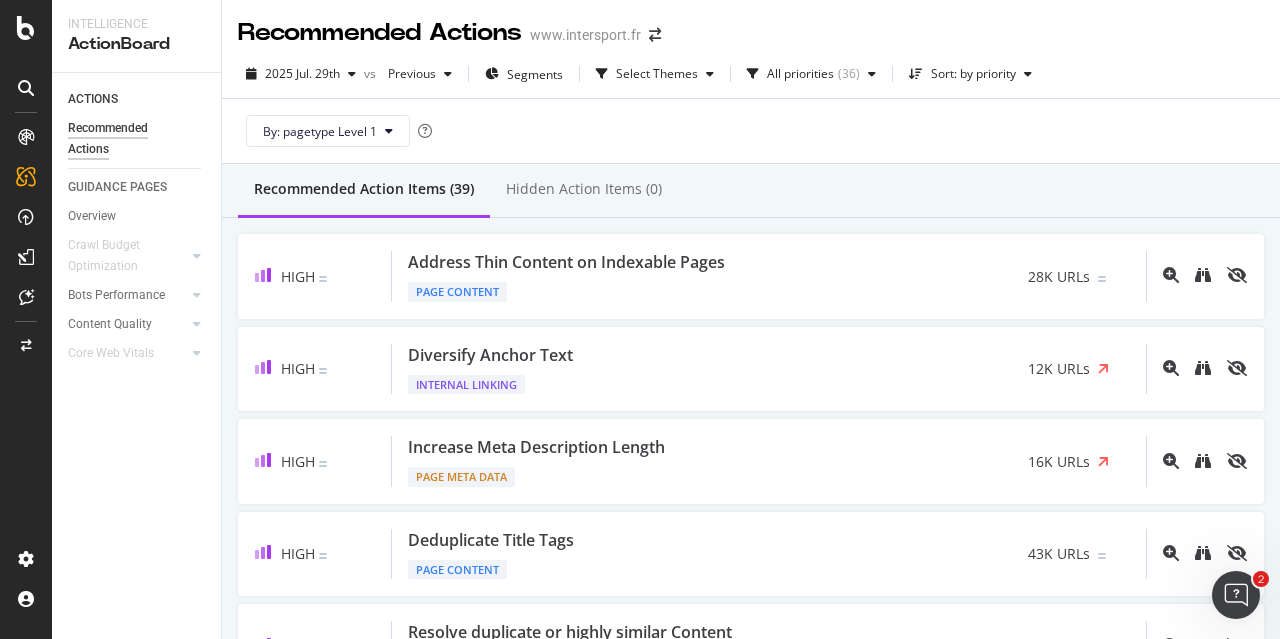 scroll, scrollTop: 1159, scrollLeft: 0, axis: vertical 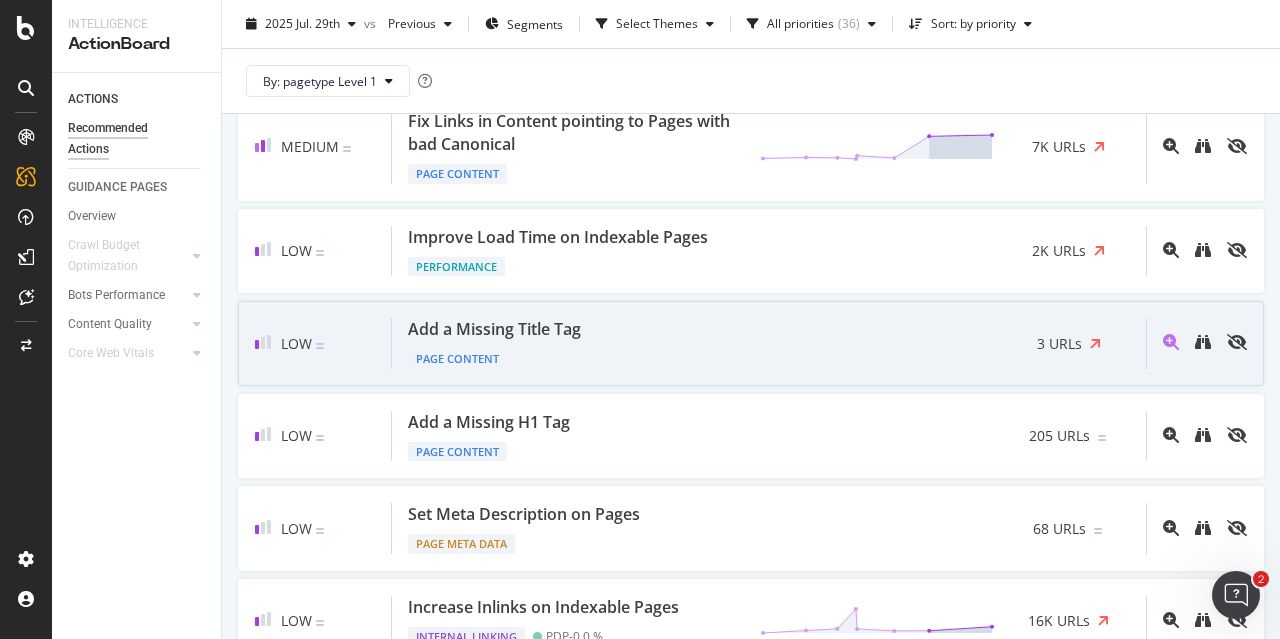 click on "Add a Missing Title Tag Page Content 3 URLs" at bounding box center [769, 343] 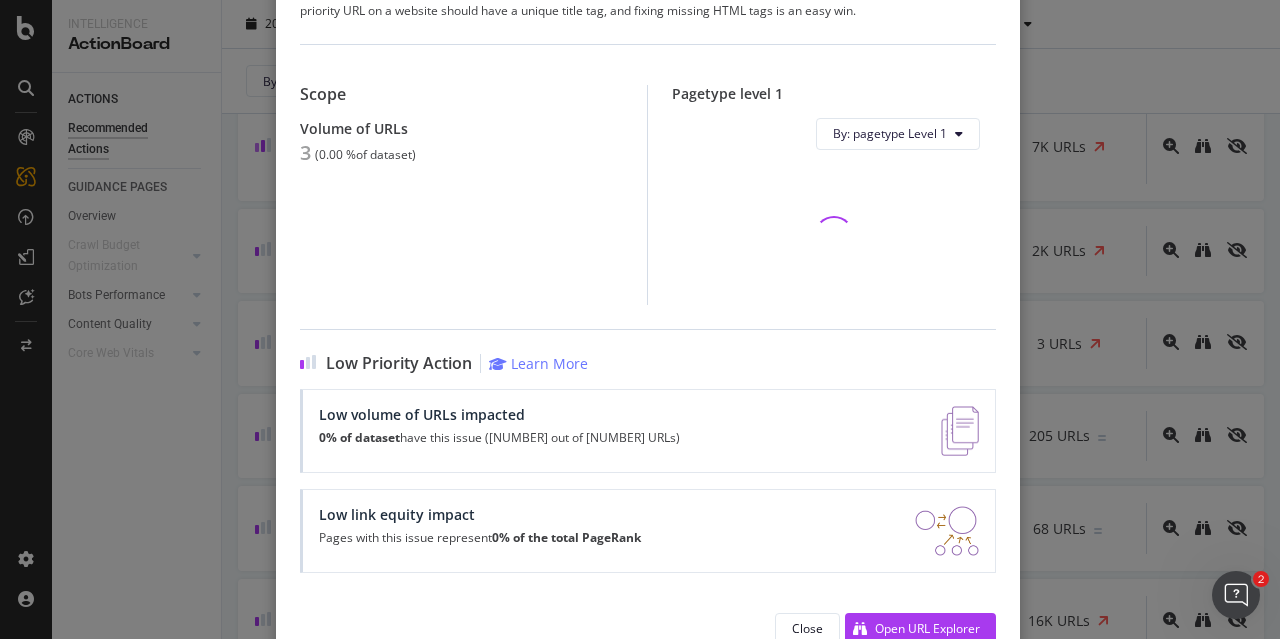 scroll, scrollTop: 120, scrollLeft: 0, axis: vertical 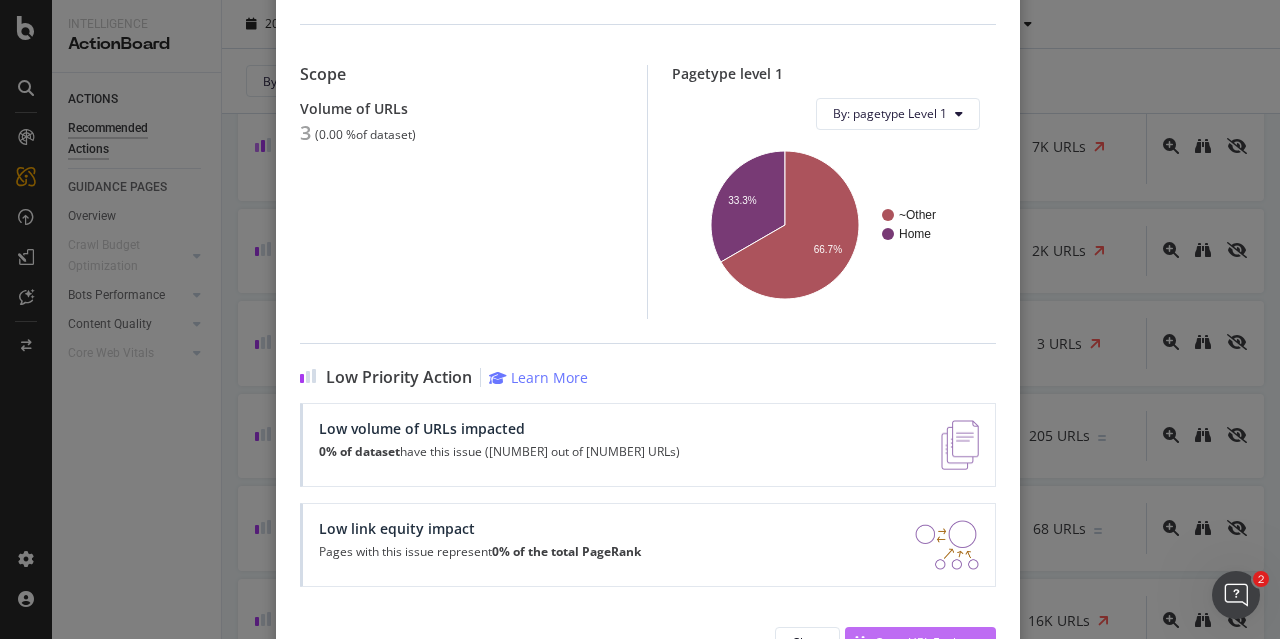 click on "Open URL Explorer" at bounding box center [912, 643] 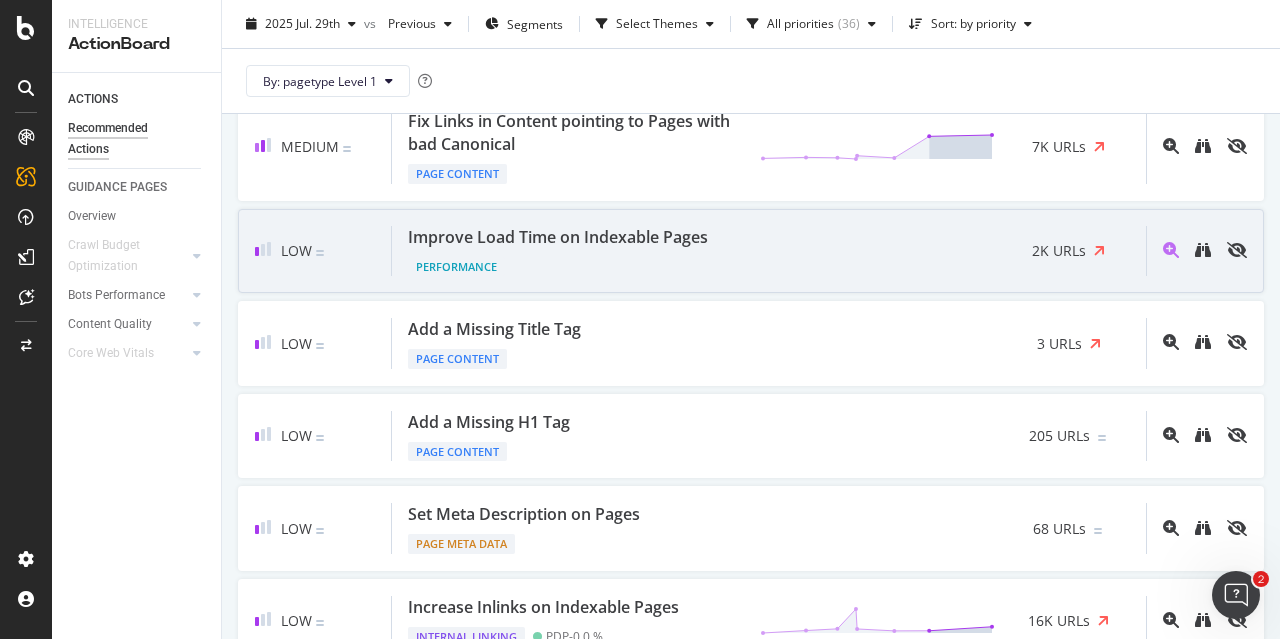 scroll, scrollTop: 1894, scrollLeft: 0, axis: vertical 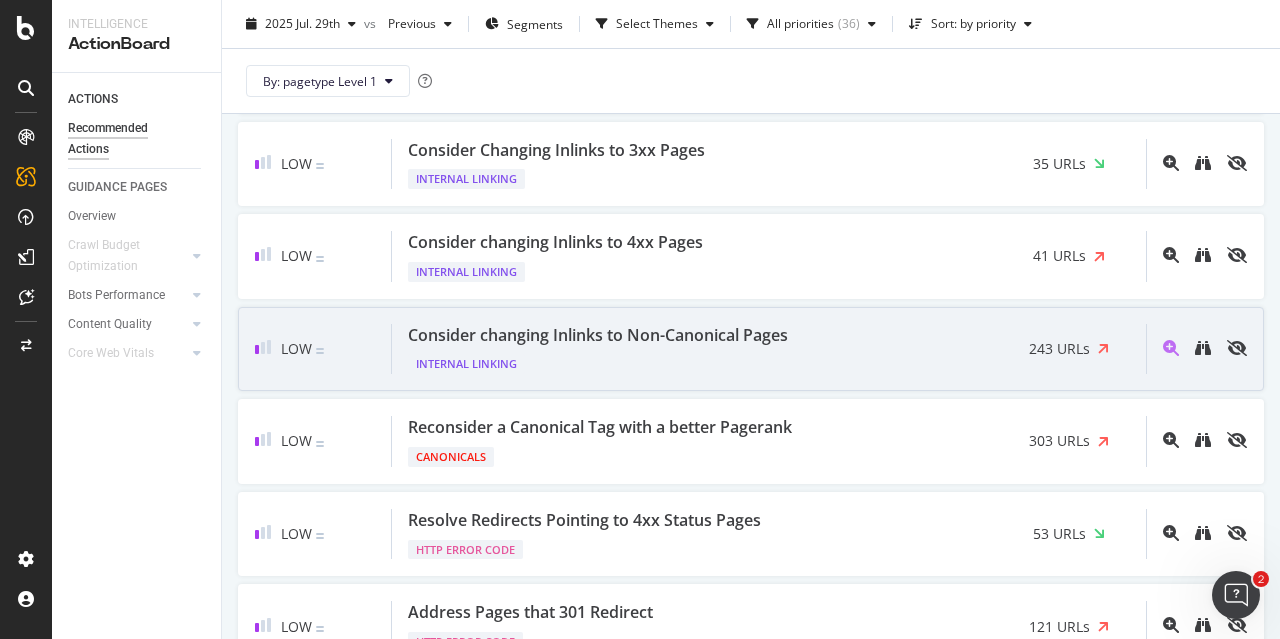 click on "243 URLs" at bounding box center [1059, 349] 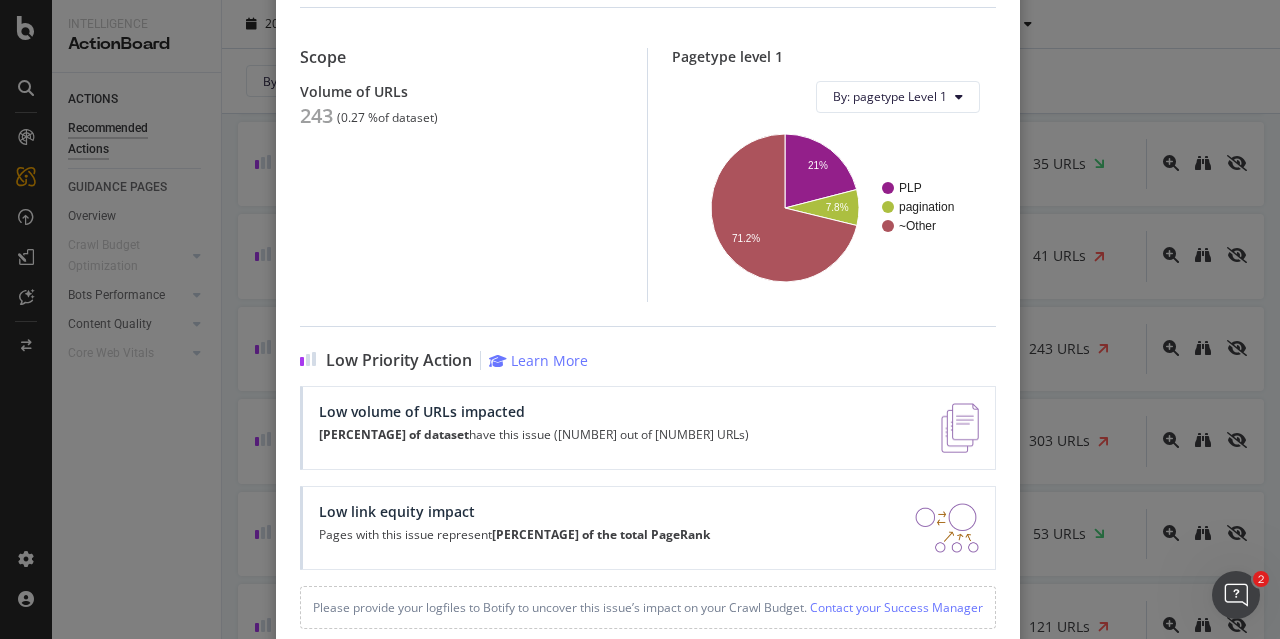 scroll, scrollTop: 265, scrollLeft: 0, axis: vertical 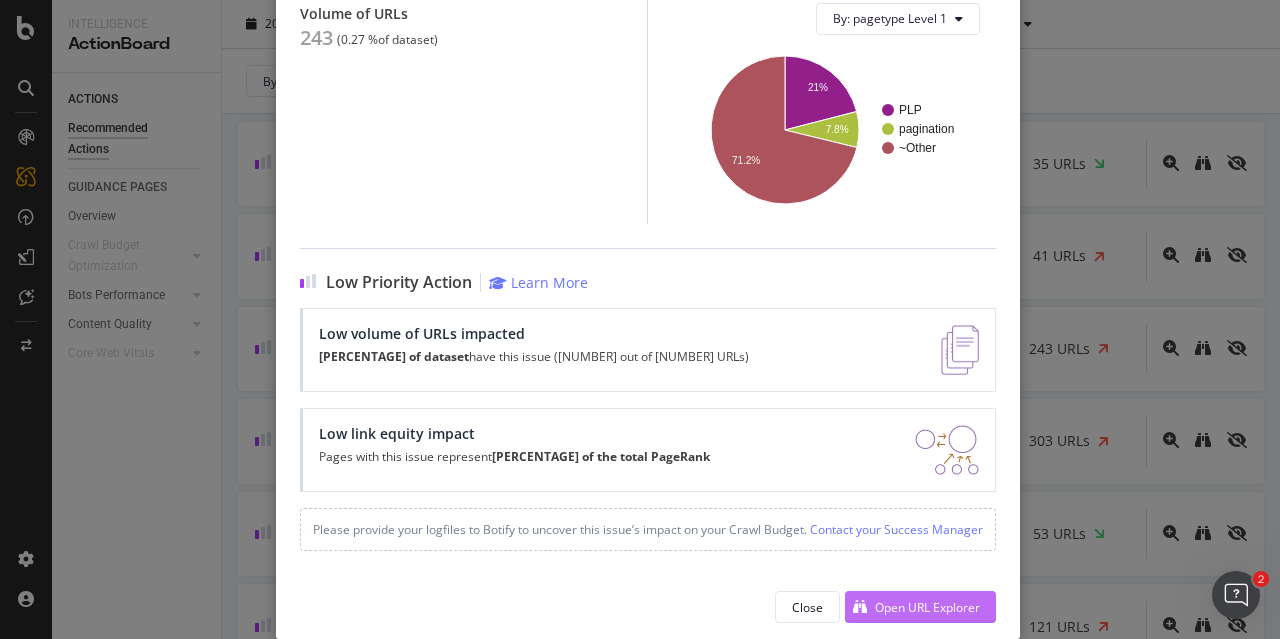 click on "Open URL Explorer" at bounding box center [927, 607] 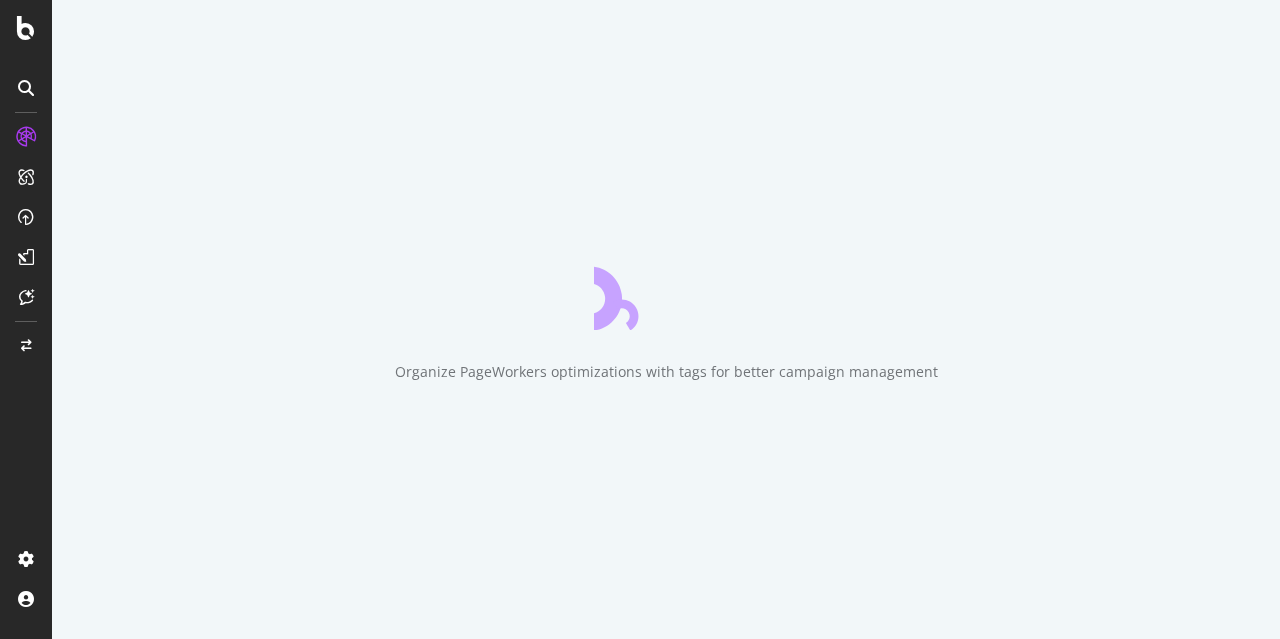 scroll, scrollTop: 0, scrollLeft: 0, axis: both 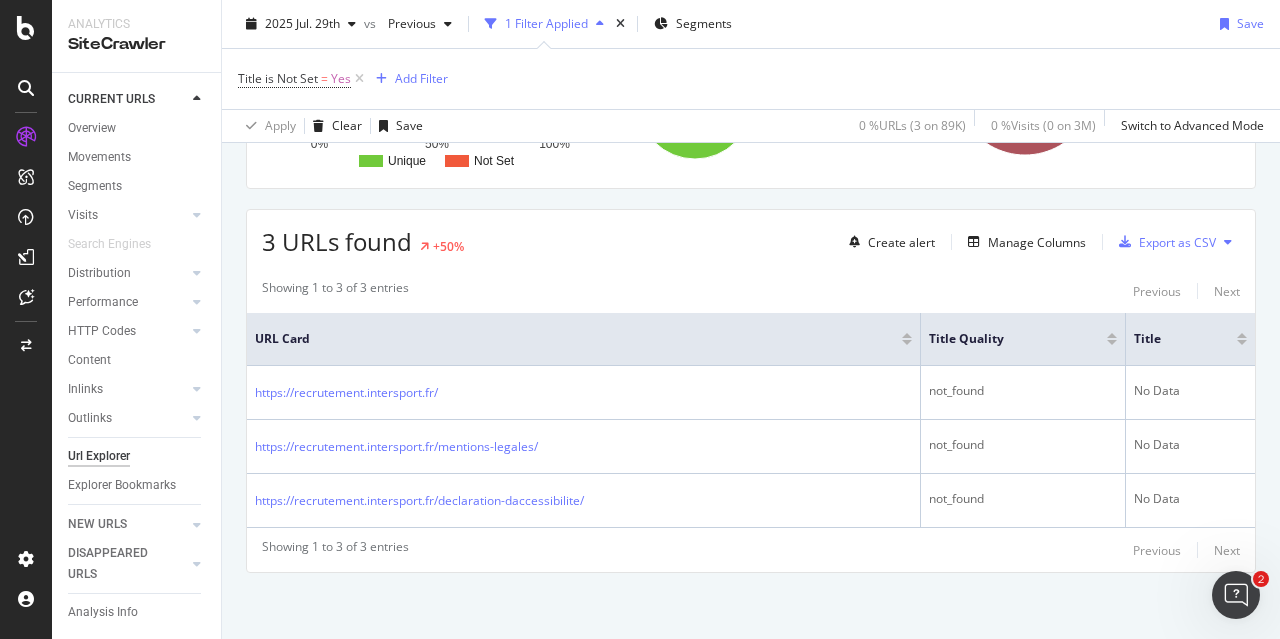 click on "Url Explorer" at bounding box center [99, 456] 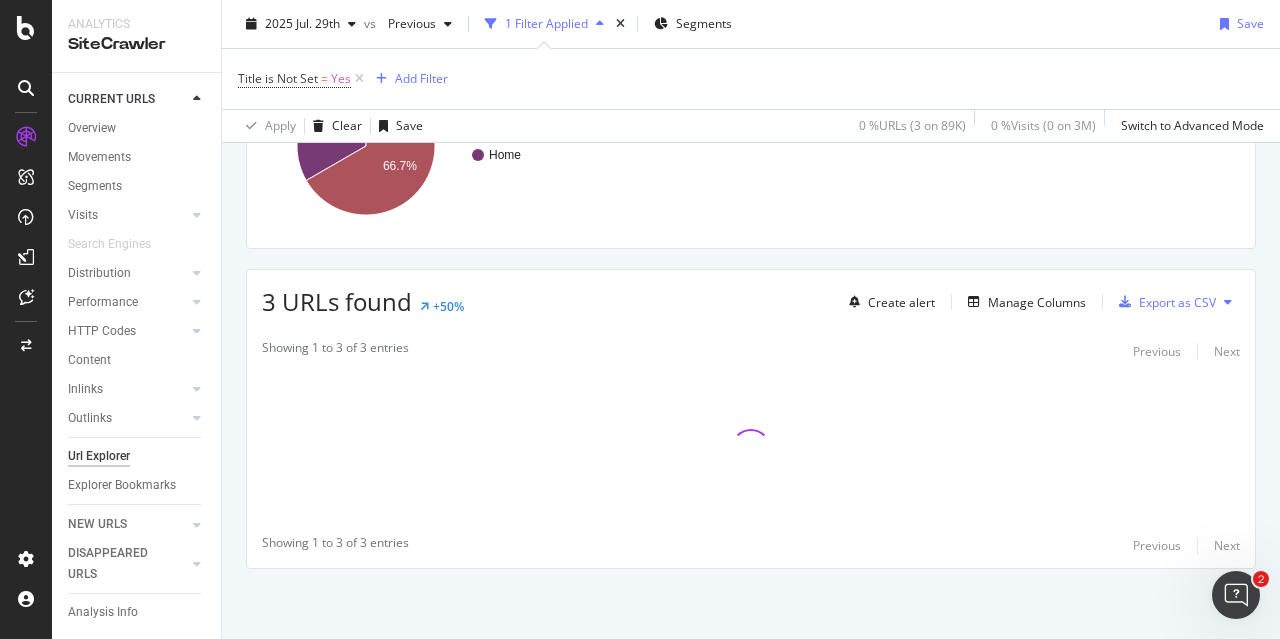 scroll, scrollTop: 0, scrollLeft: 0, axis: both 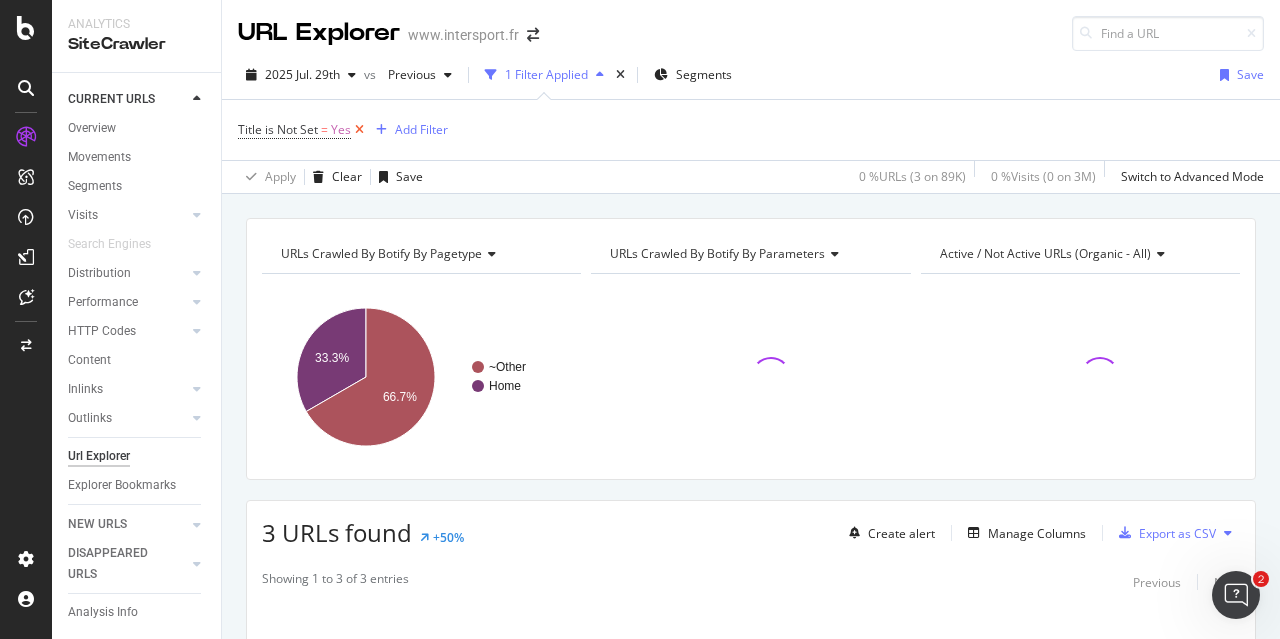 click at bounding box center [359, 130] 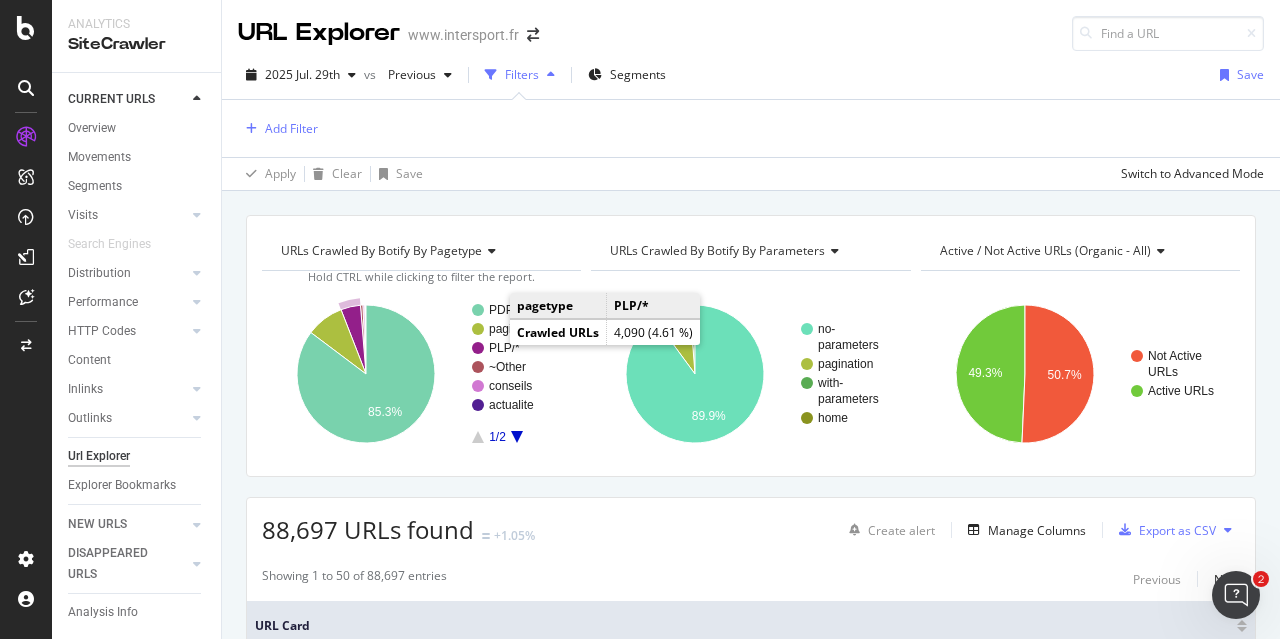 click on "PLP/*" 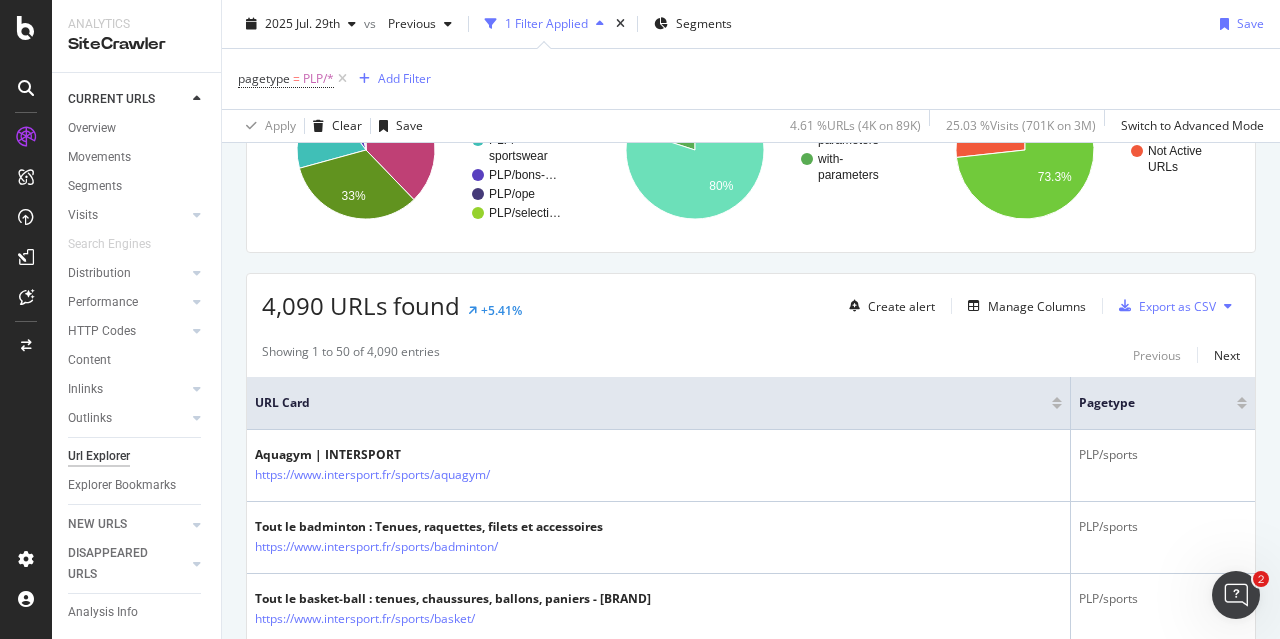 scroll, scrollTop: 0, scrollLeft: 0, axis: both 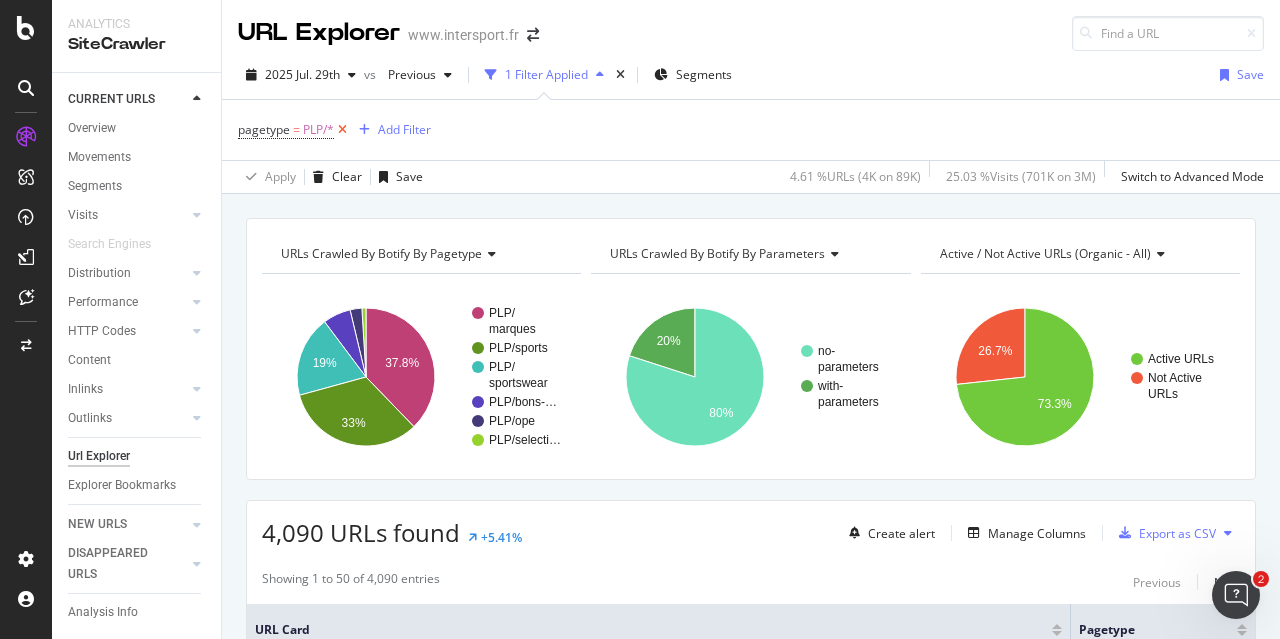 click at bounding box center [342, 130] 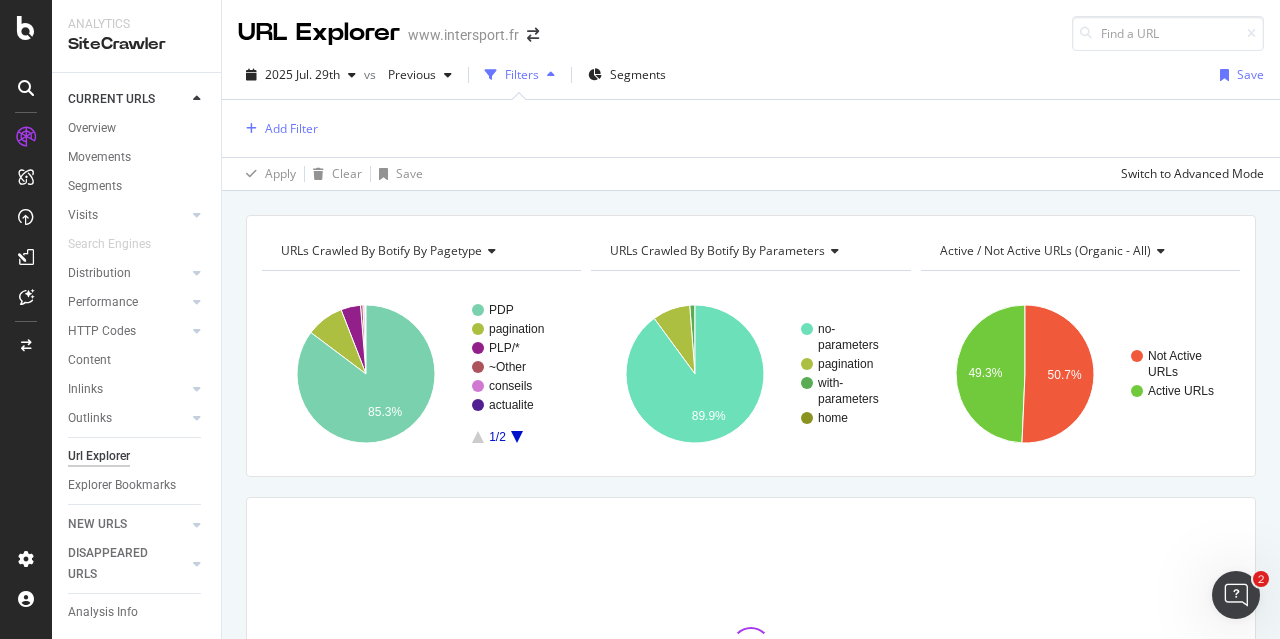 click 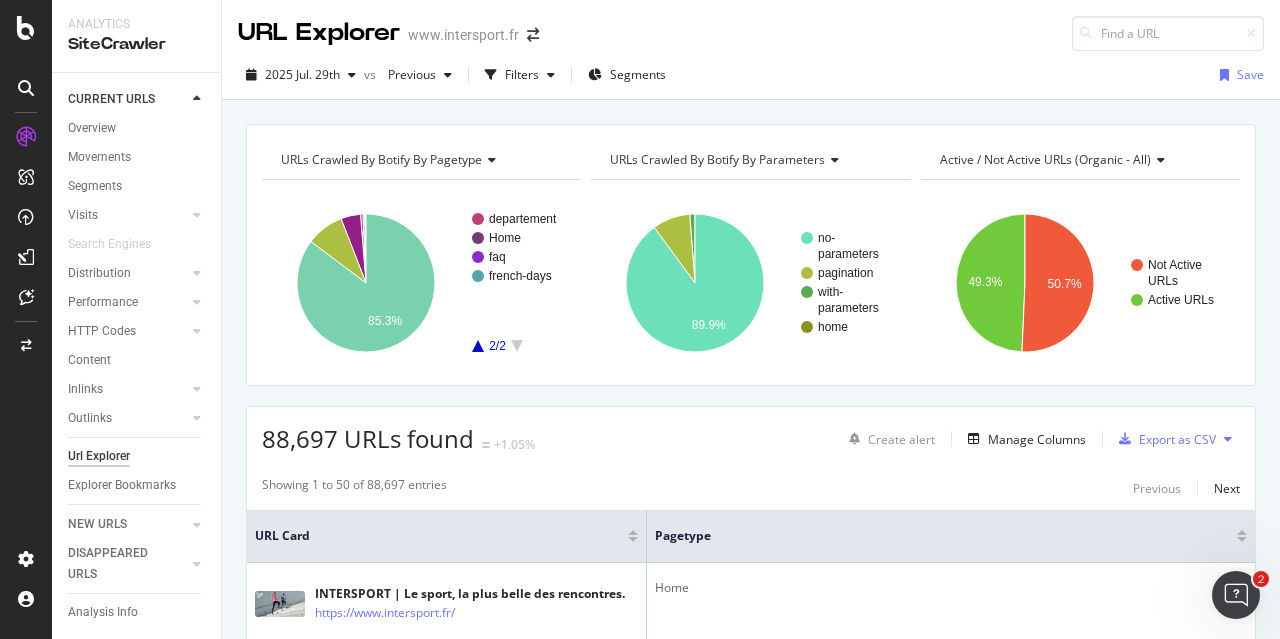 click on "URLs Crawled By Botify By pagetype
Chart (by Value) Table Expand Export as CSV Export as PNG Add to Custom Report
×
departement Home faq french-days 2/2 85.3% pagetype Crawled URLs PDP 75,623 pagination 7,847 PLP/* 4,090 ~Other 492 conseils 361 actualite 173 departement 100 Home 7 faq 3 french-days 1 0/0
URLs Crawled By Botify By parameters
Chart (by Value) Table Expand Export as CSV Export as PNG Add to Custom Report
×
no- parameters pagination with- parameters home 89.9% parameters Crawled URLs no-parameters 79,758 pagination 7,847 with-parameters 1,085 home 7 home
Active / Not Active URLs (organic - all)
Table" at bounding box center (751, 2391) 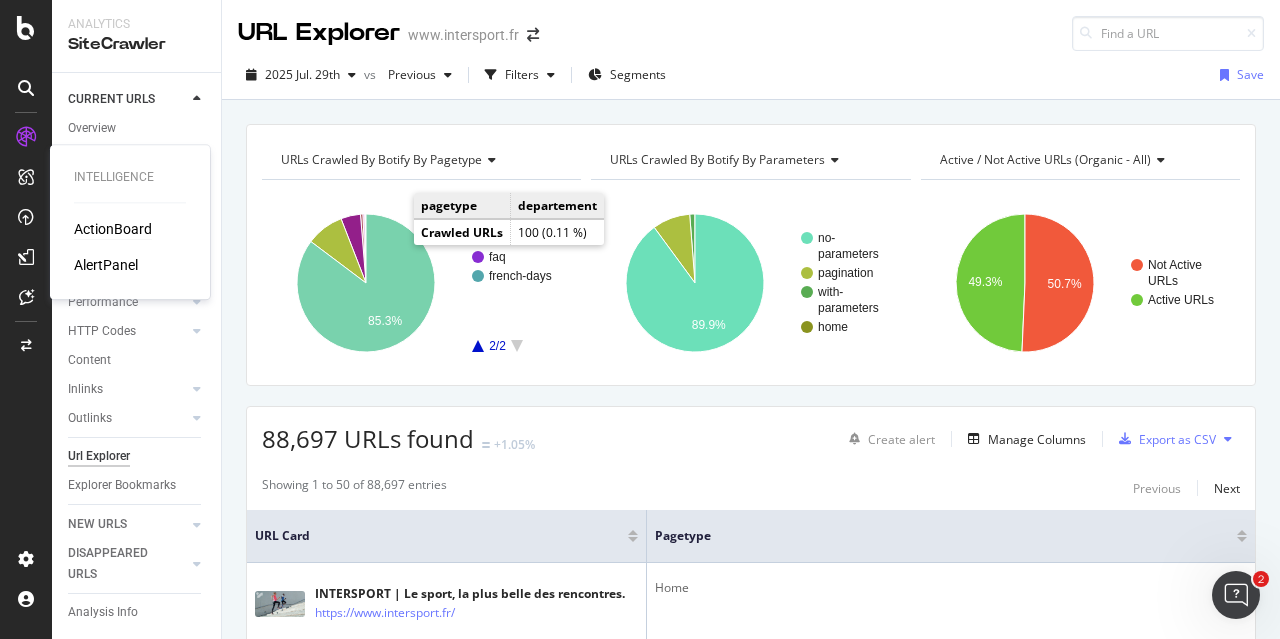 click on "ActionBoard" at bounding box center [113, 229] 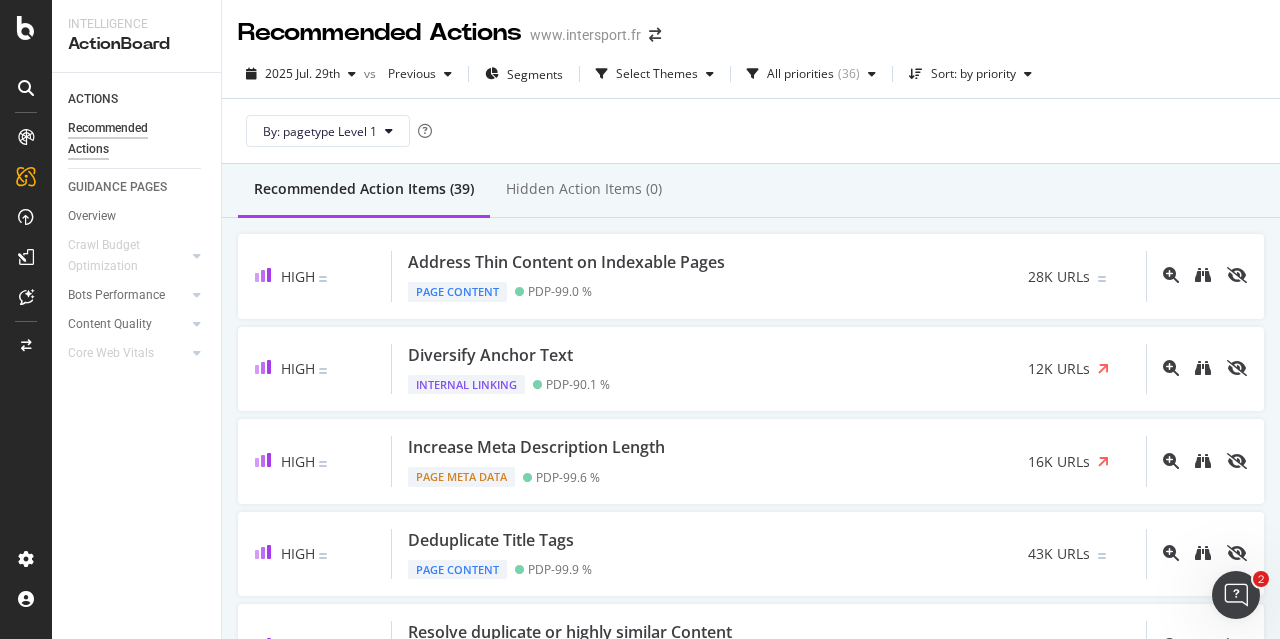 click on "Recommended Action Items (39) Hidden Action Items (0)" at bounding box center [751, 191] 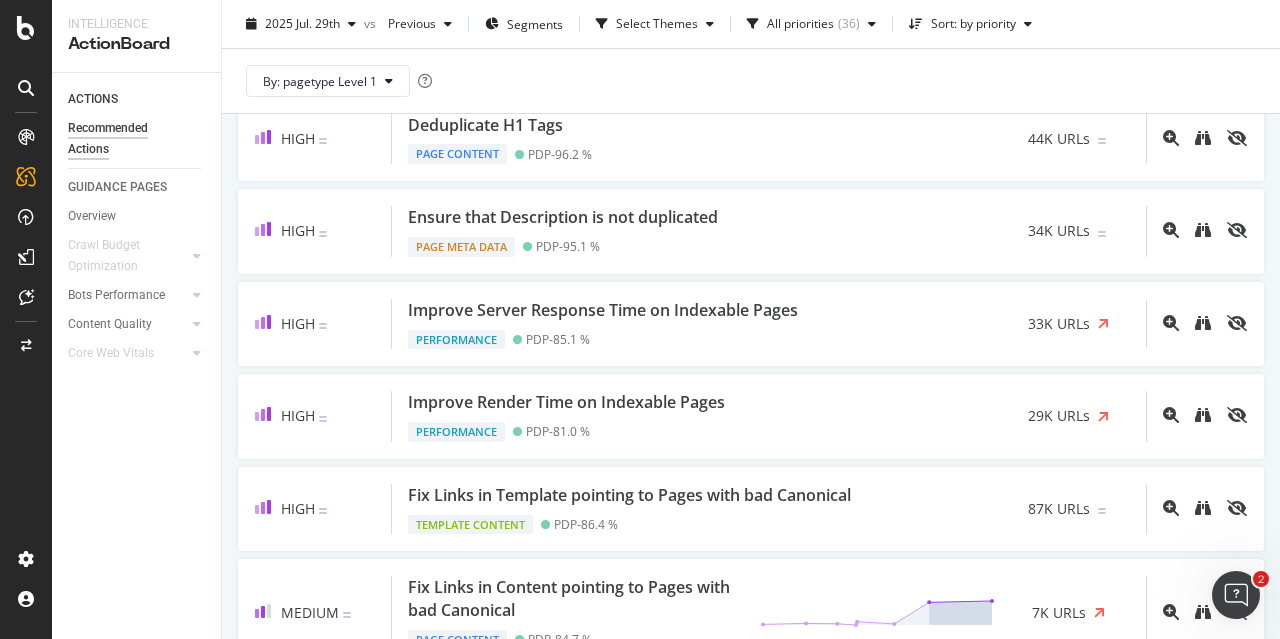 scroll, scrollTop: 695, scrollLeft: 0, axis: vertical 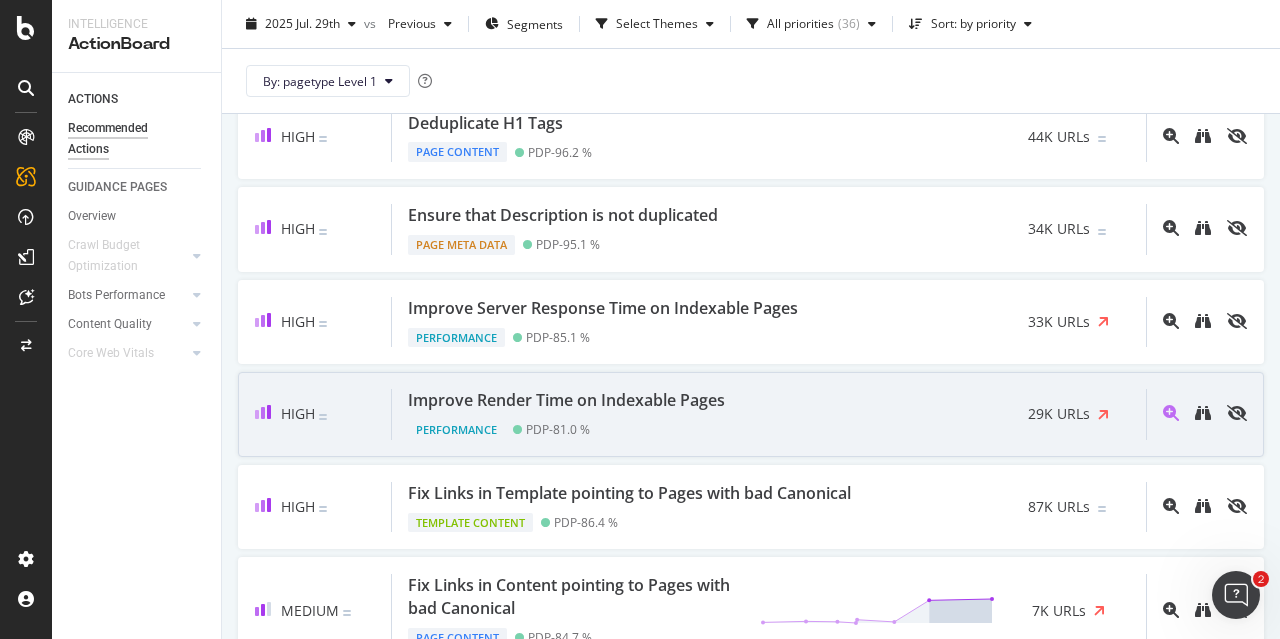 click on "Improve Render Time on Indexable Pages" at bounding box center (566, 400) 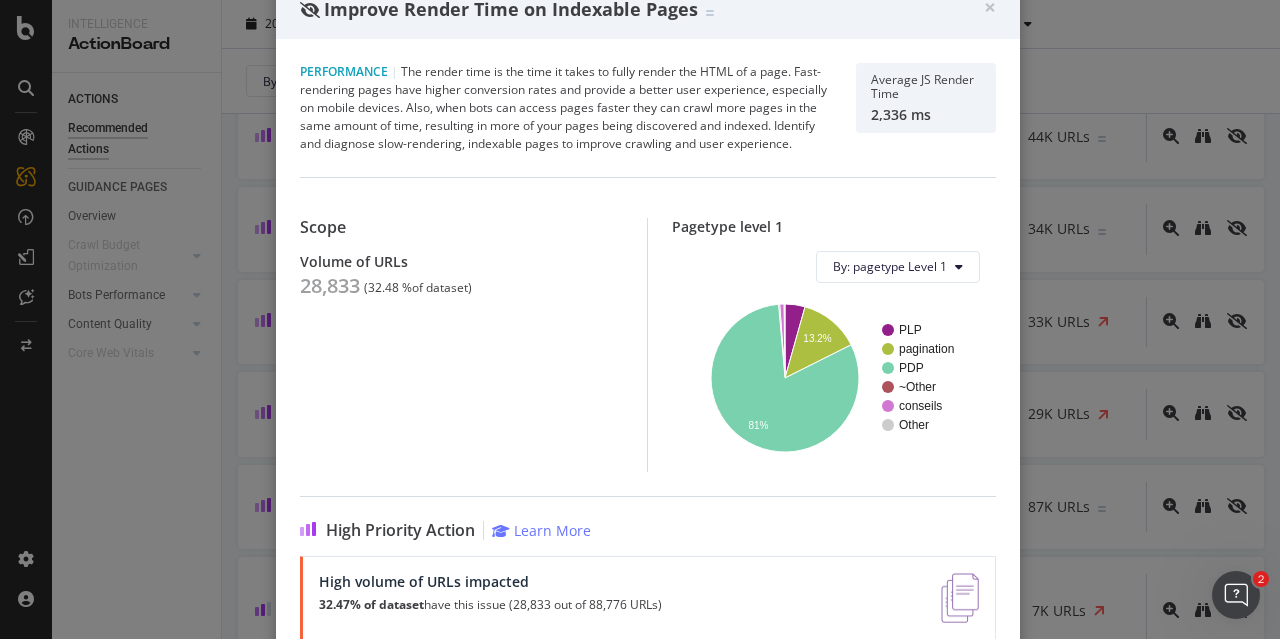 scroll, scrollTop: 22, scrollLeft: 0, axis: vertical 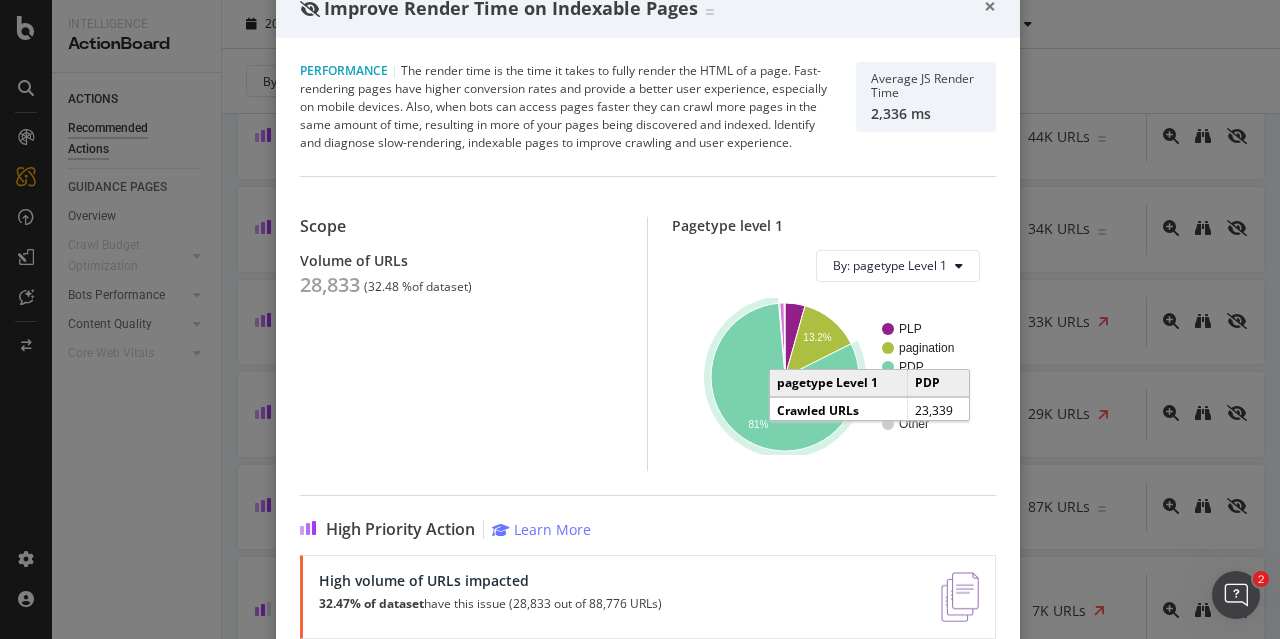 click on "×" at bounding box center (990, 6) 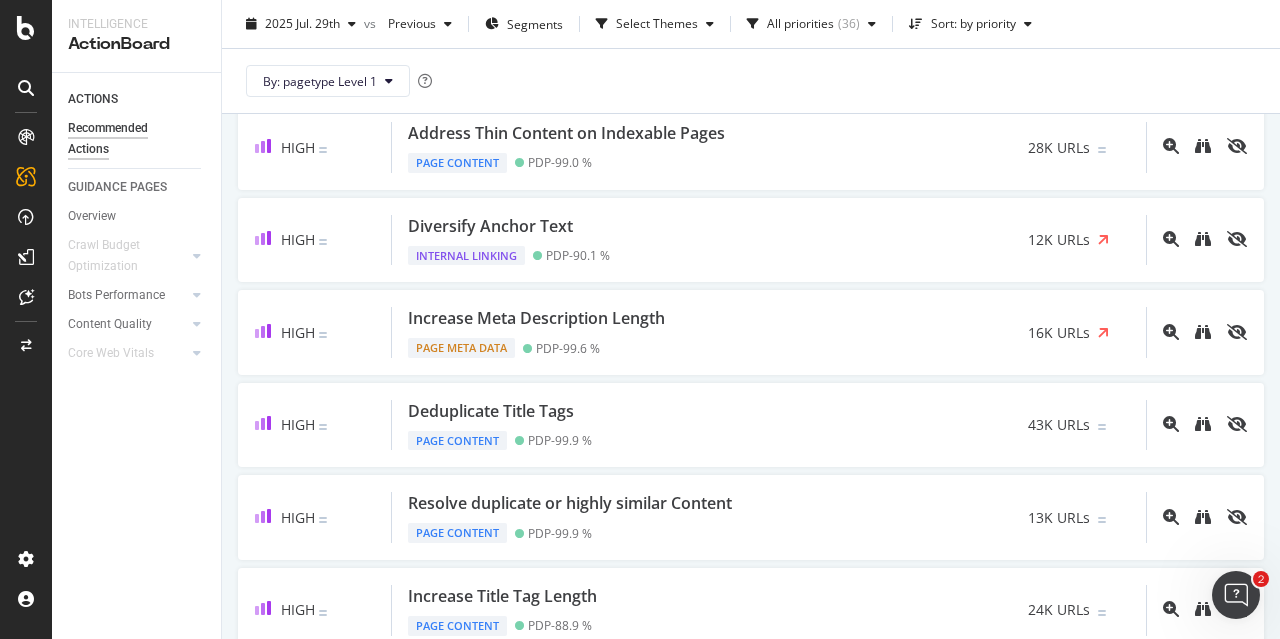 scroll, scrollTop: 0, scrollLeft: 0, axis: both 